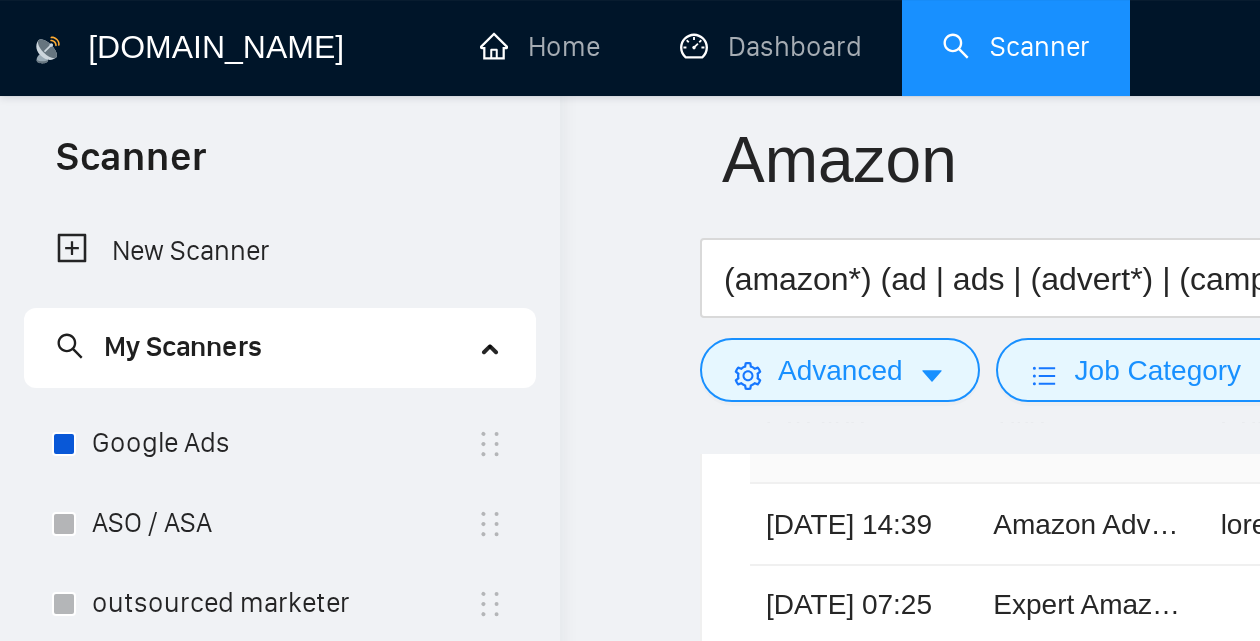 scroll, scrollTop: 4665, scrollLeft: 0, axis: vertical 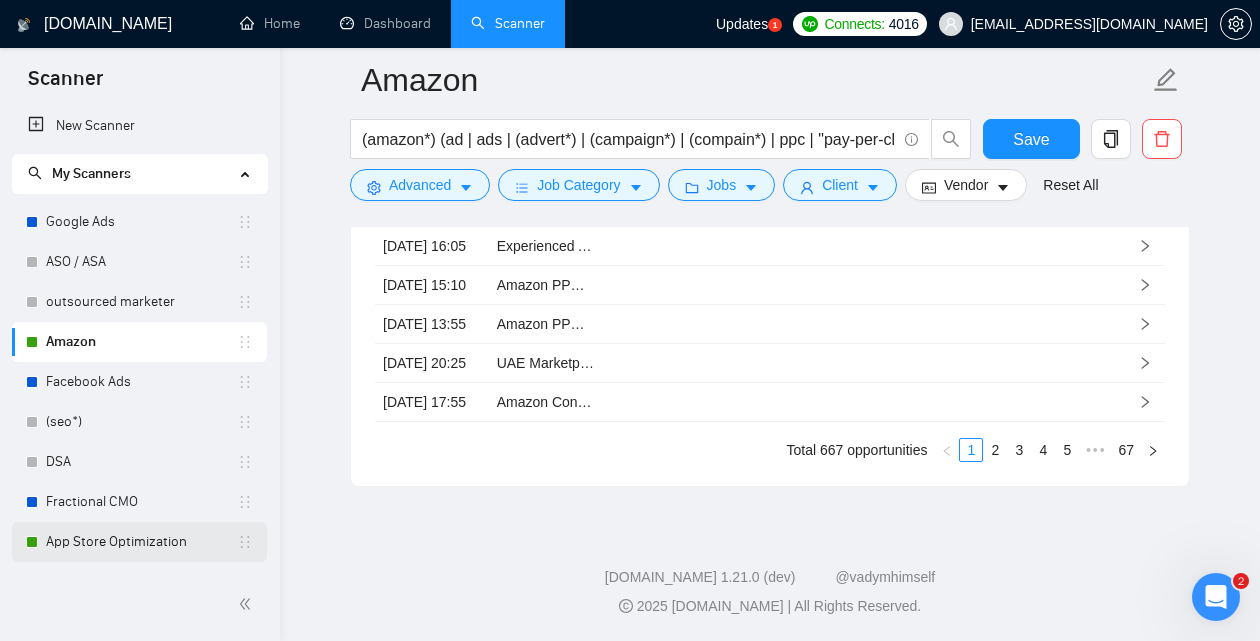 click on "App Store Optimization" at bounding box center (141, 542) 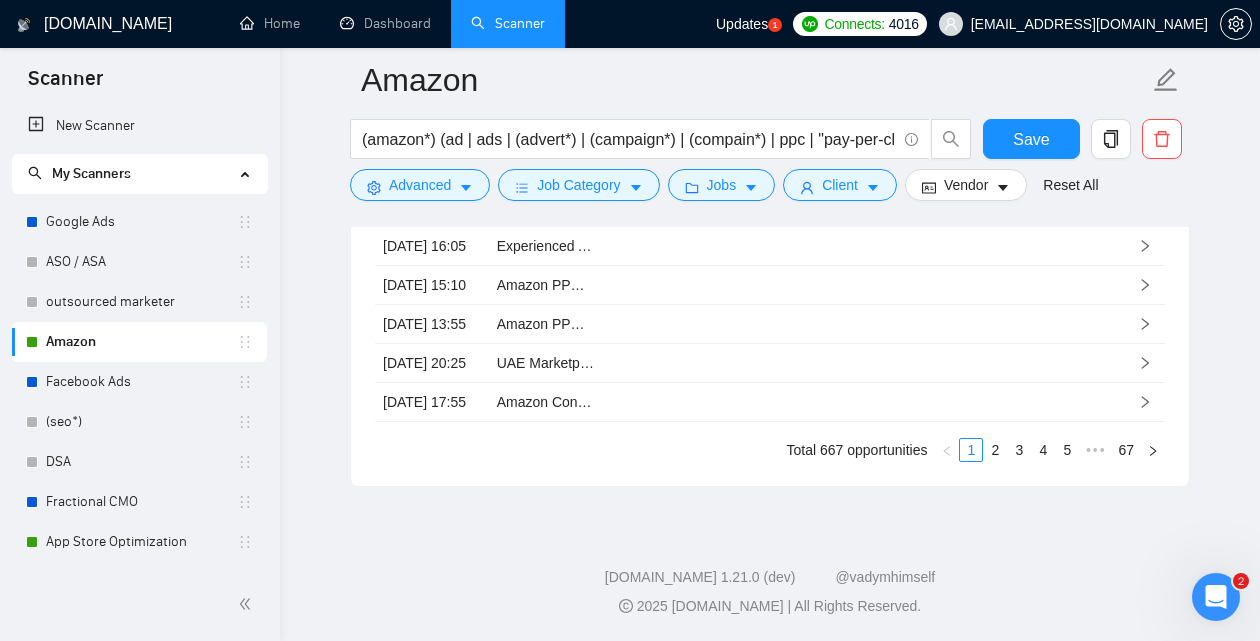 scroll, scrollTop: 89, scrollLeft: 0, axis: vertical 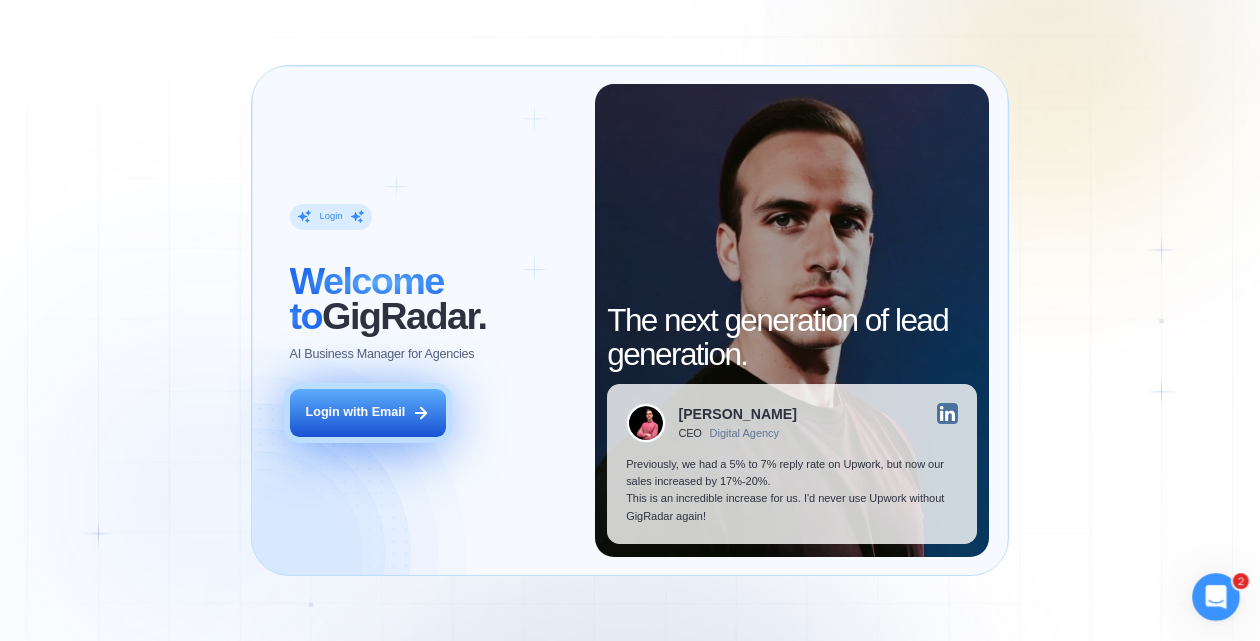 click on "Login with Email" at bounding box center [368, 413] 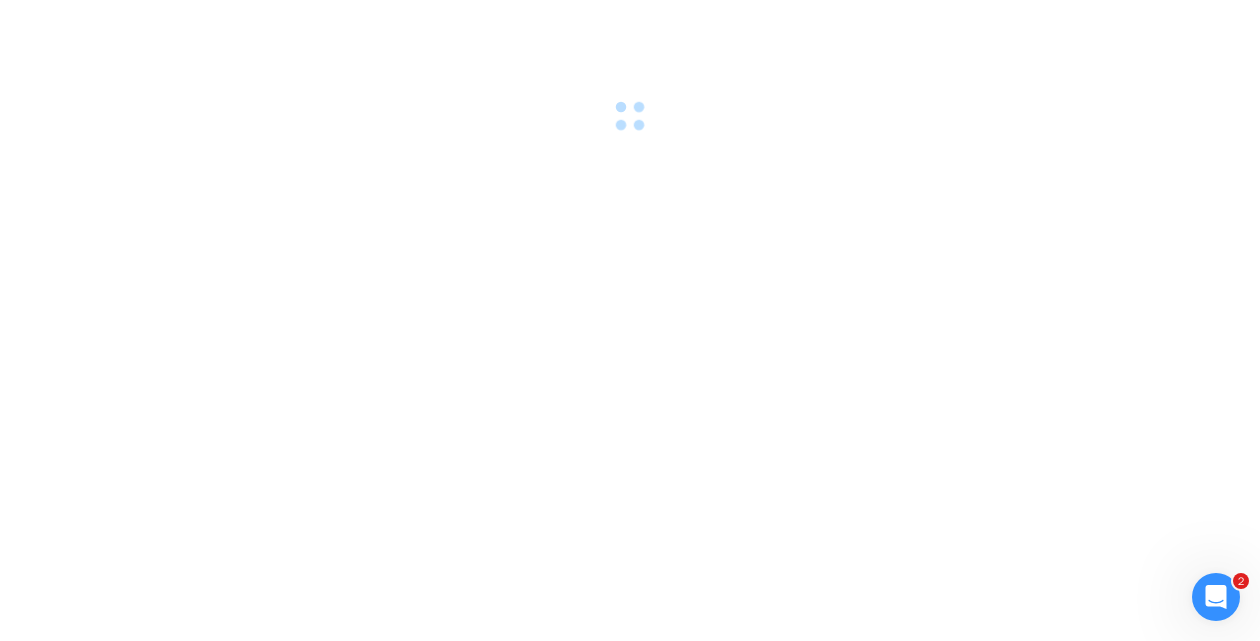 scroll, scrollTop: 0, scrollLeft: 0, axis: both 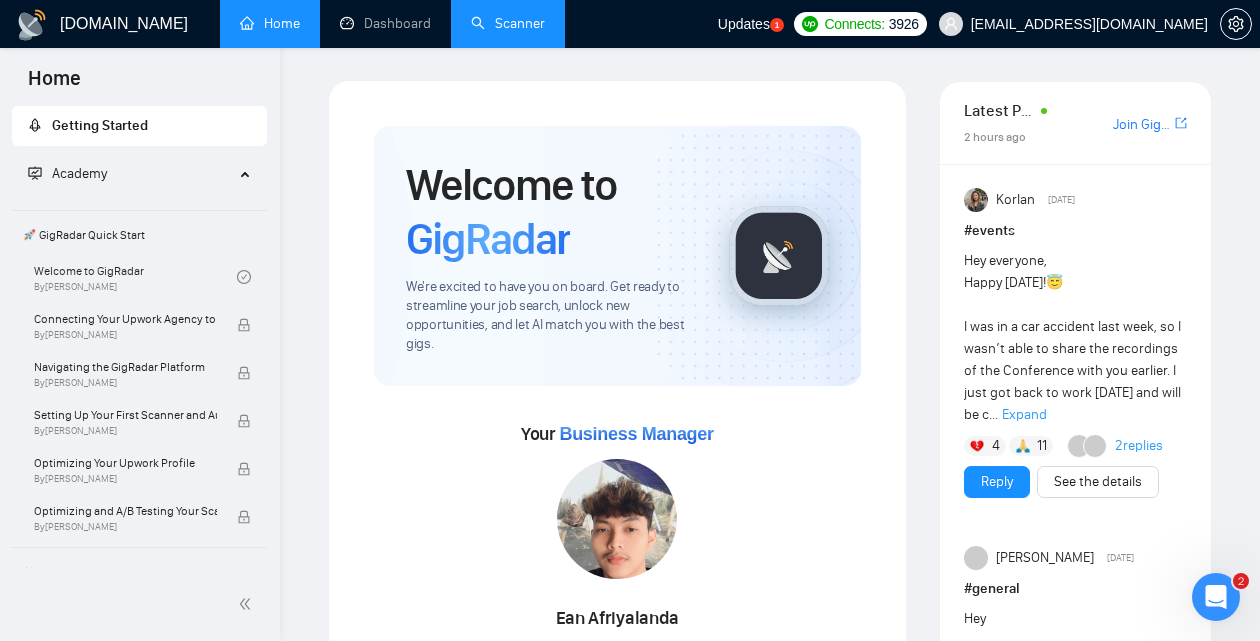 click on "Scanner" at bounding box center [508, 23] 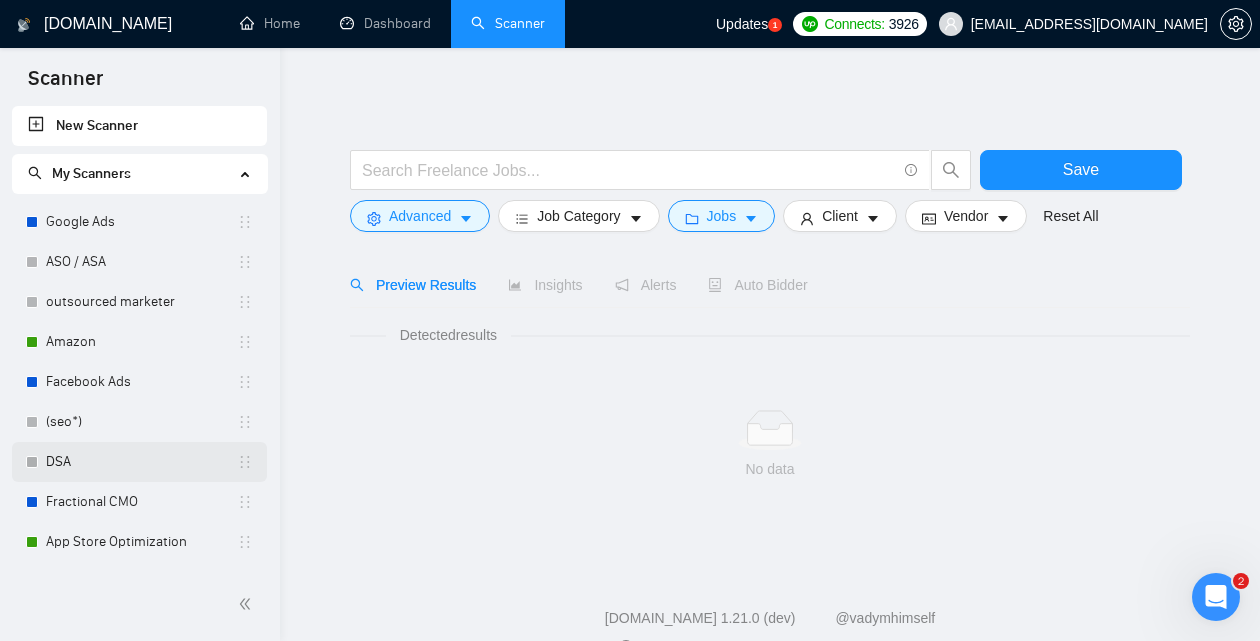 scroll, scrollTop: 74, scrollLeft: 0, axis: vertical 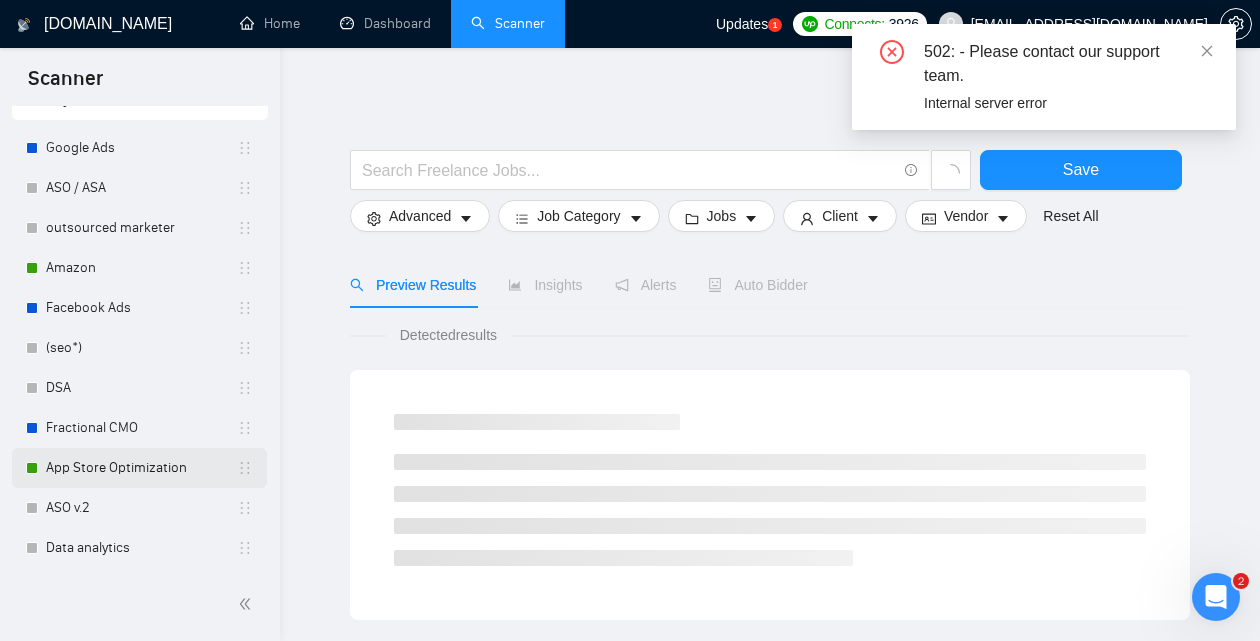 click on "App Store Optimization" at bounding box center (141, 468) 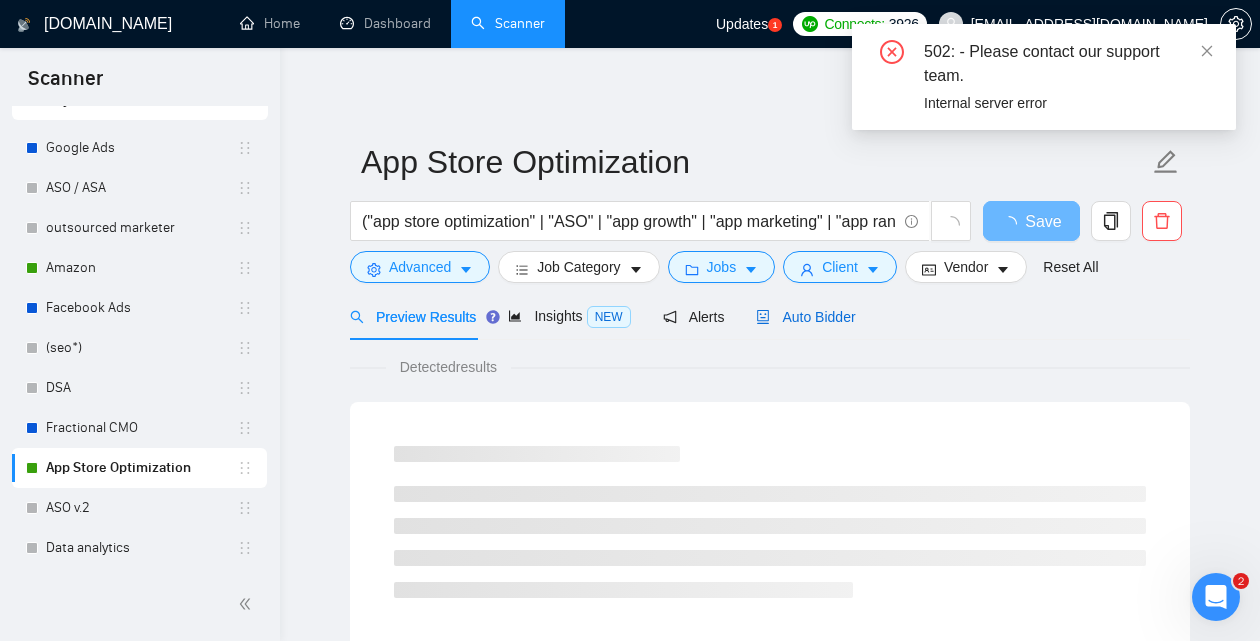 click on "Auto Bidder" at bounding box center [805, 317] 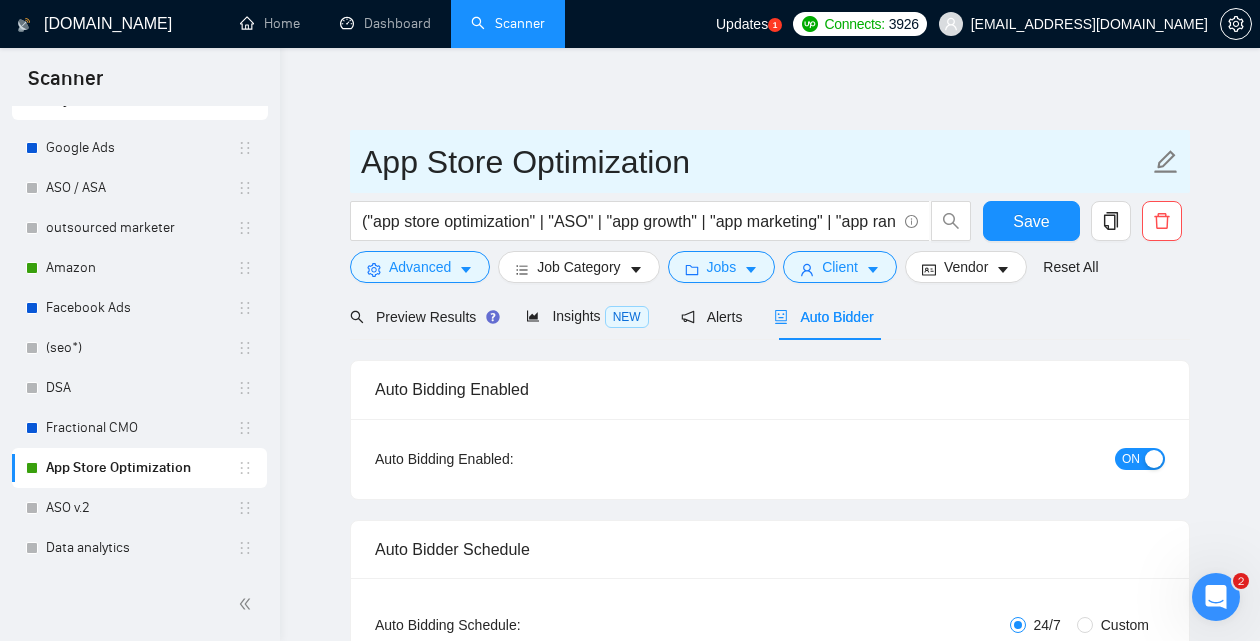 drag, startPoint x: 705, startPoint y: 171, endPoint x: 314, endPoint y: 142, distance: 392.07397 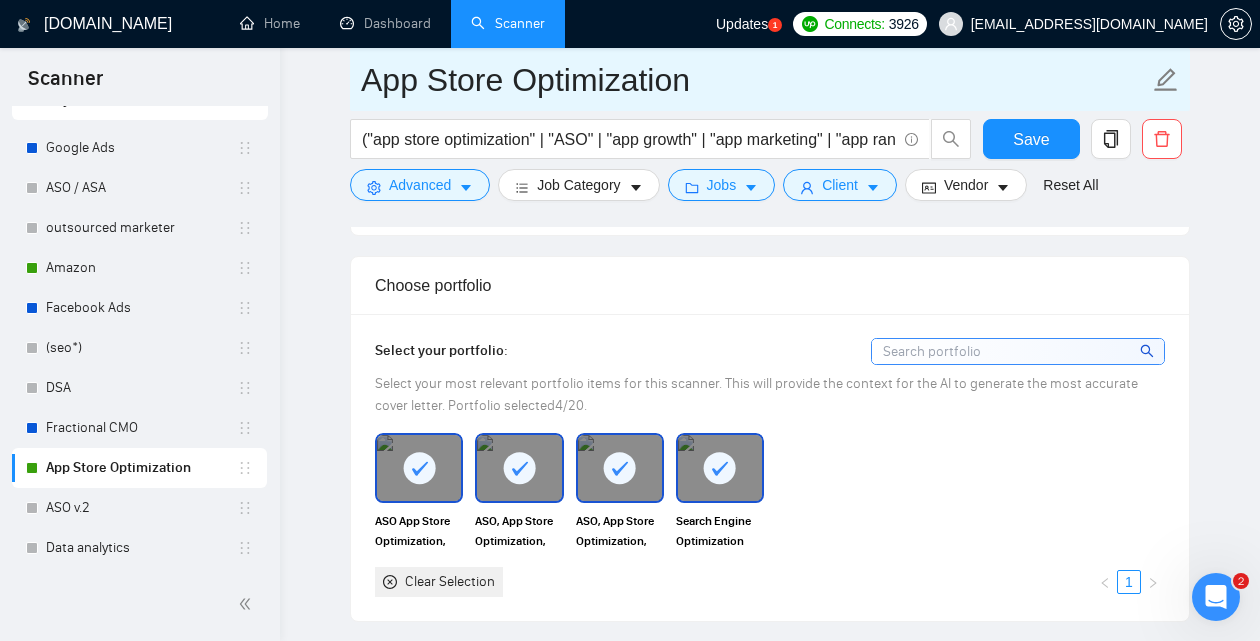 scroll, scrollTop: 1632, scrollLeft: 0, axis: vertical 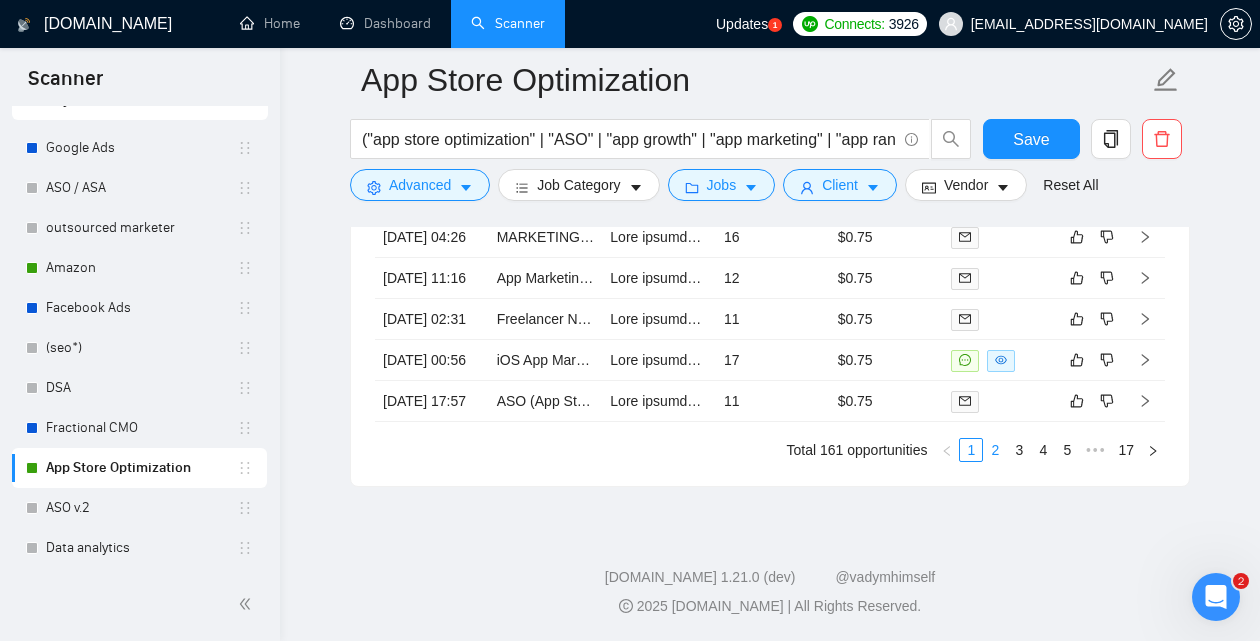 click on "2" at bounding box center (995, 450) 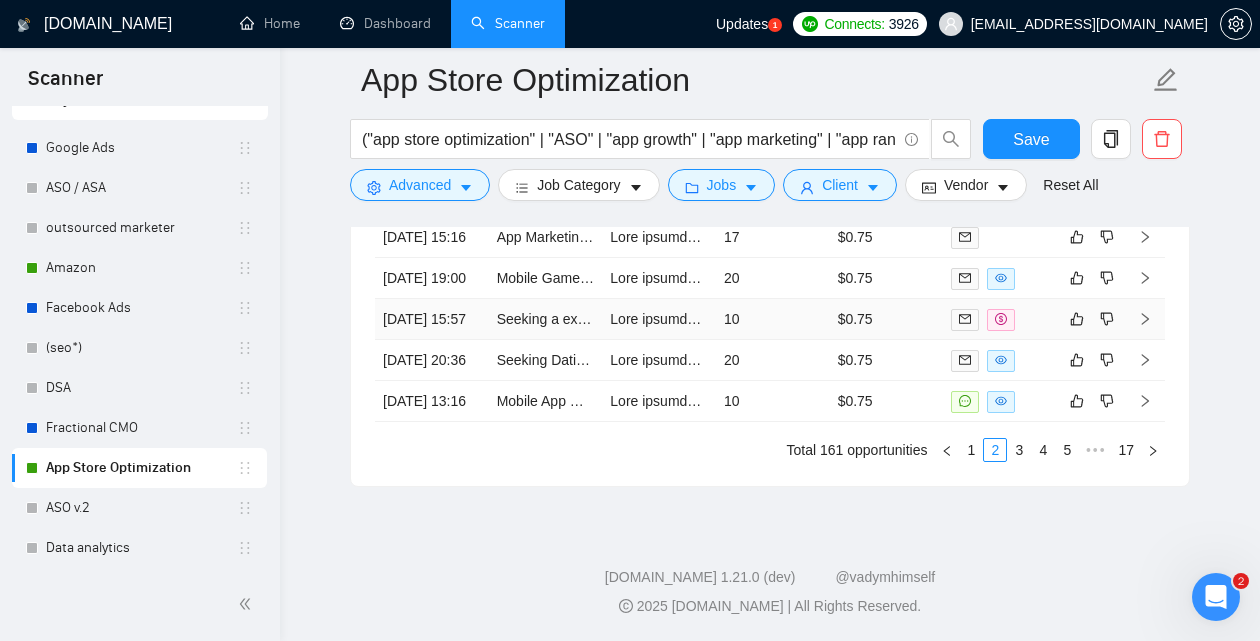 scroll, scrollTop: 5110, scrollLeft: 0, axis: vertical 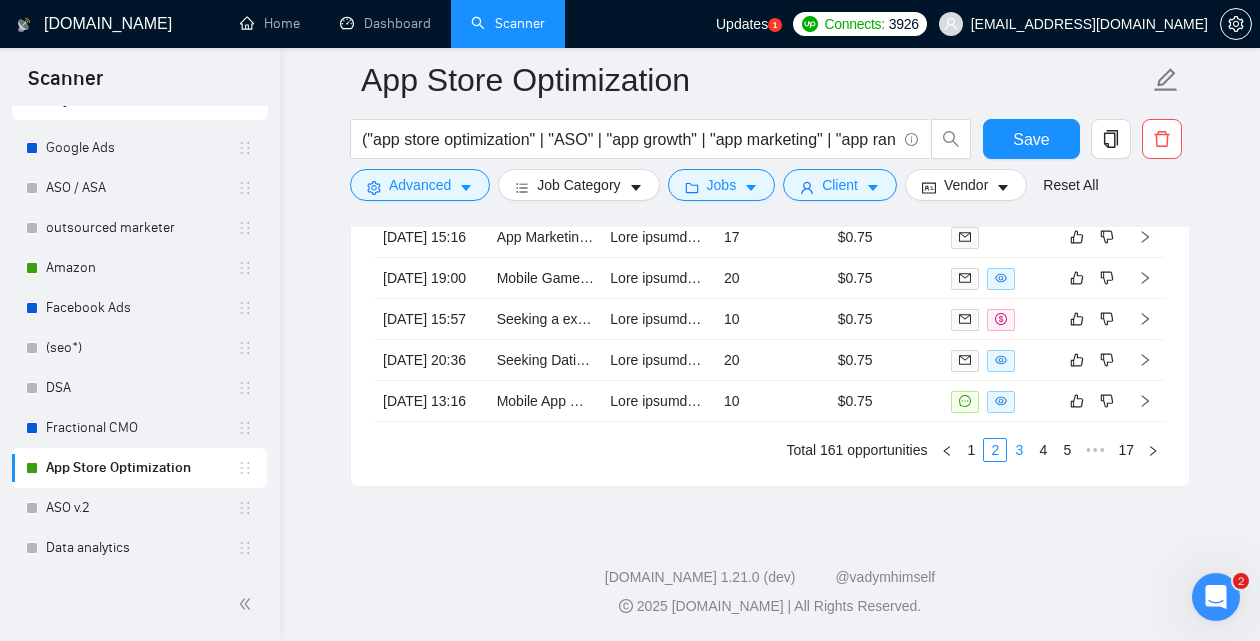 click on "3" at bounding box center (1019, 450) 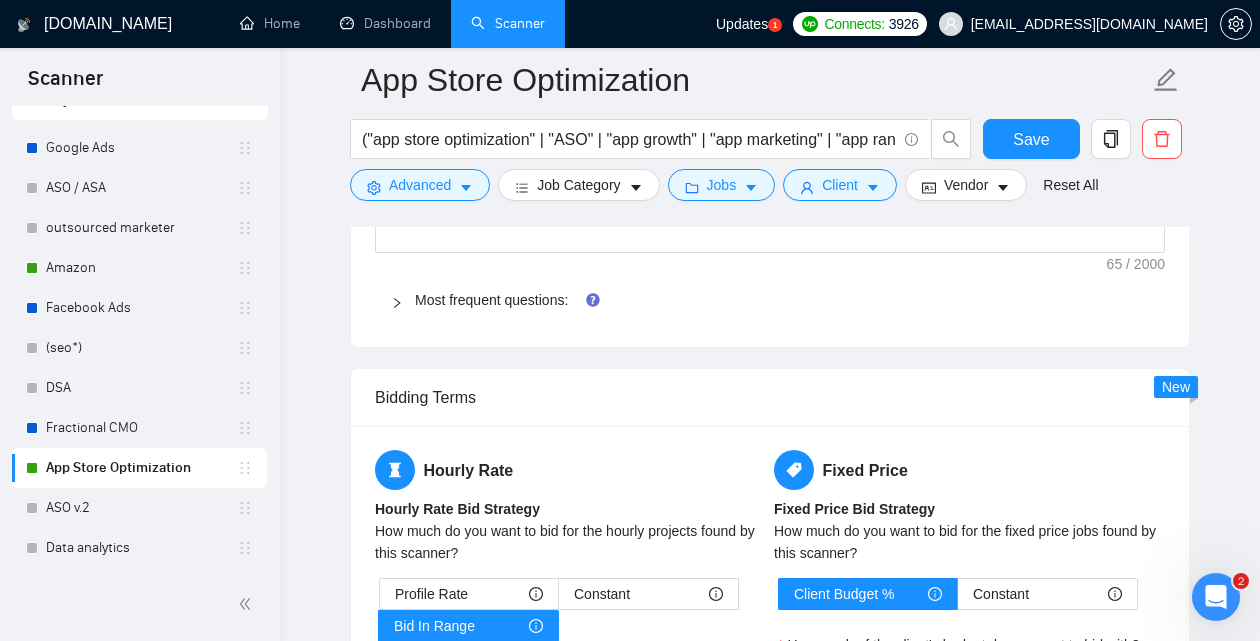 scroll, scrollTop: 1972, scrollLeft: 0, axis: vertical 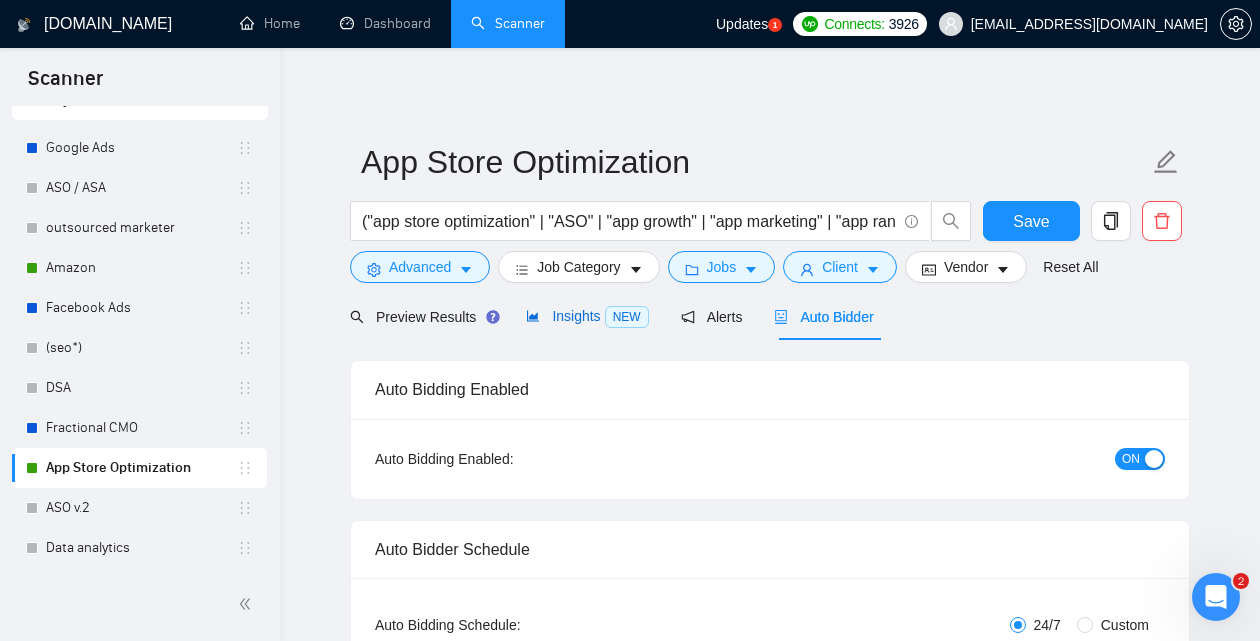 click on "Insights NEW" at bounding box center (587, 316) 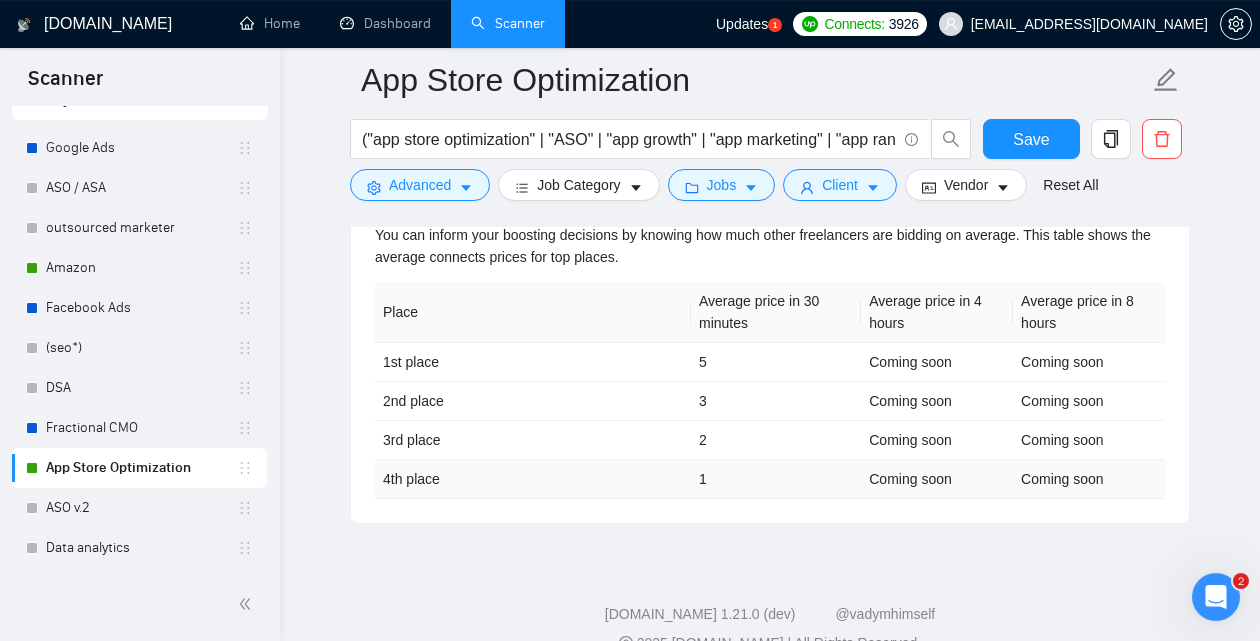 scroll, scrollTop: 935, scrollLeft: 0, axis: vertical 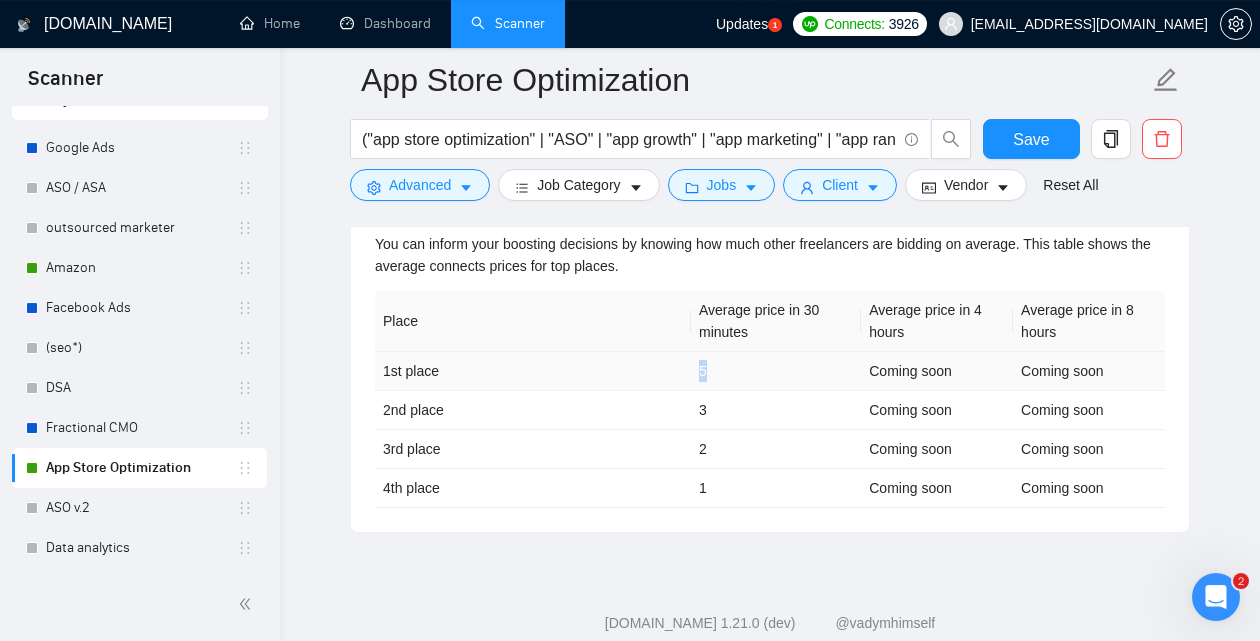 drag, startPoint x: 720, startPoint y: 363, endPoint x: 698, endPoint y: 365, distance: 22.090721 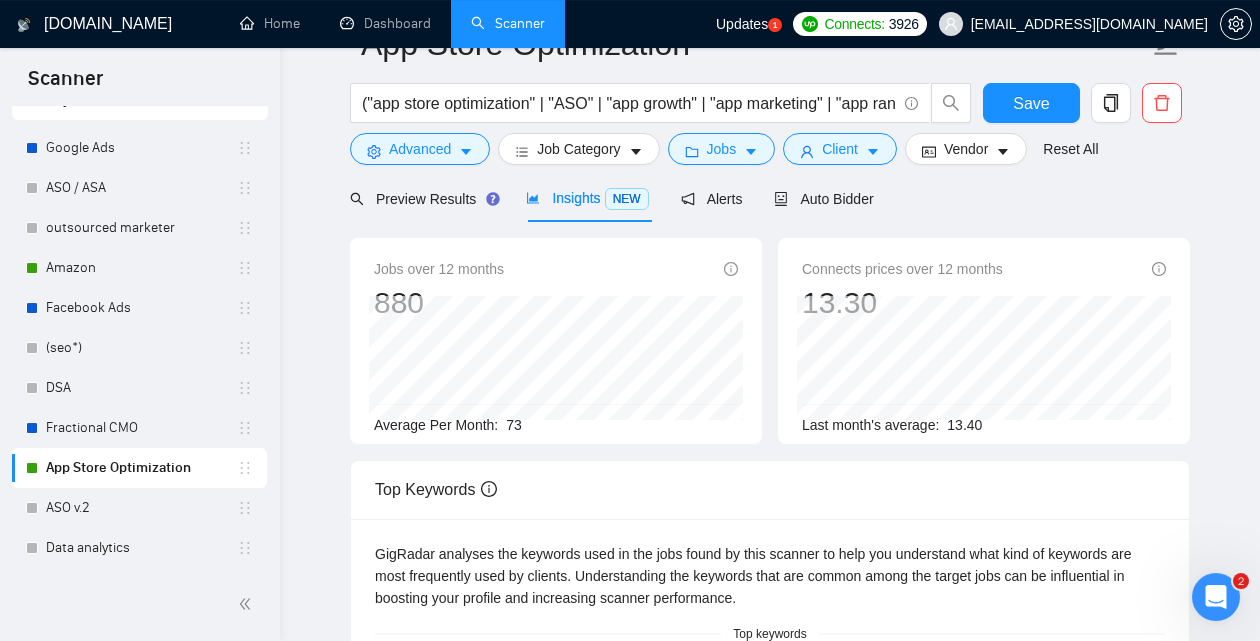 scroll, scrollTop: 0, scrollLeft: 0, axis: both 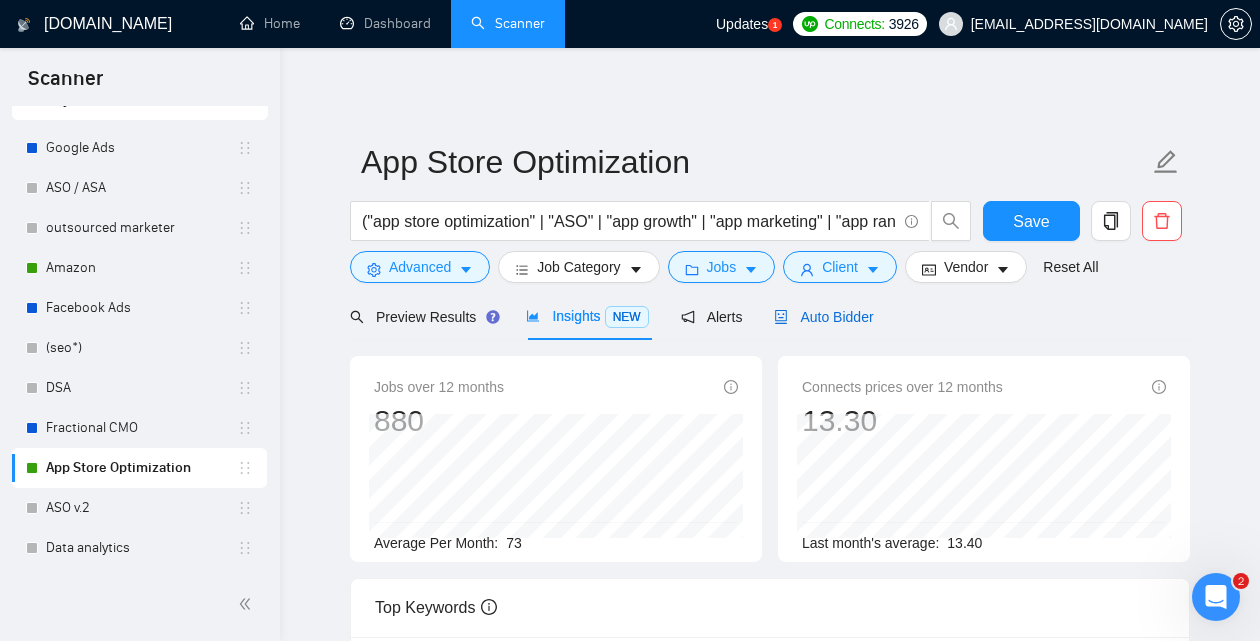 click on "Auto Bidder" at bounding box center (823, 317) 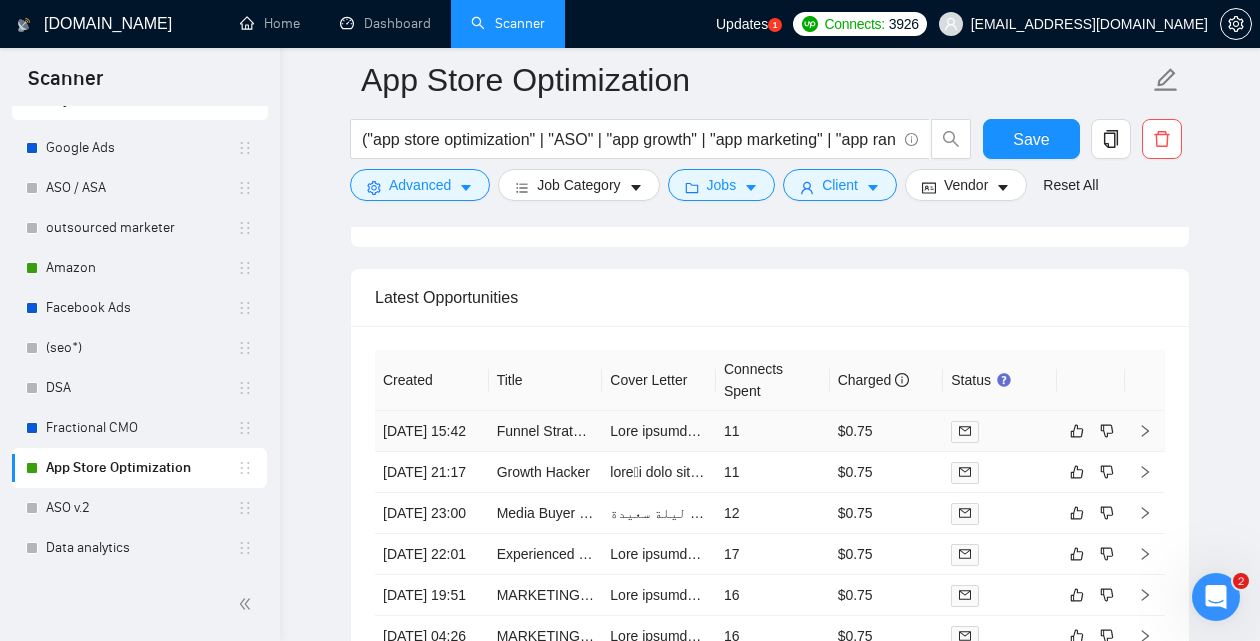 scroll, scrollTop: 4525, scrollLeft: 0, axis: vertical 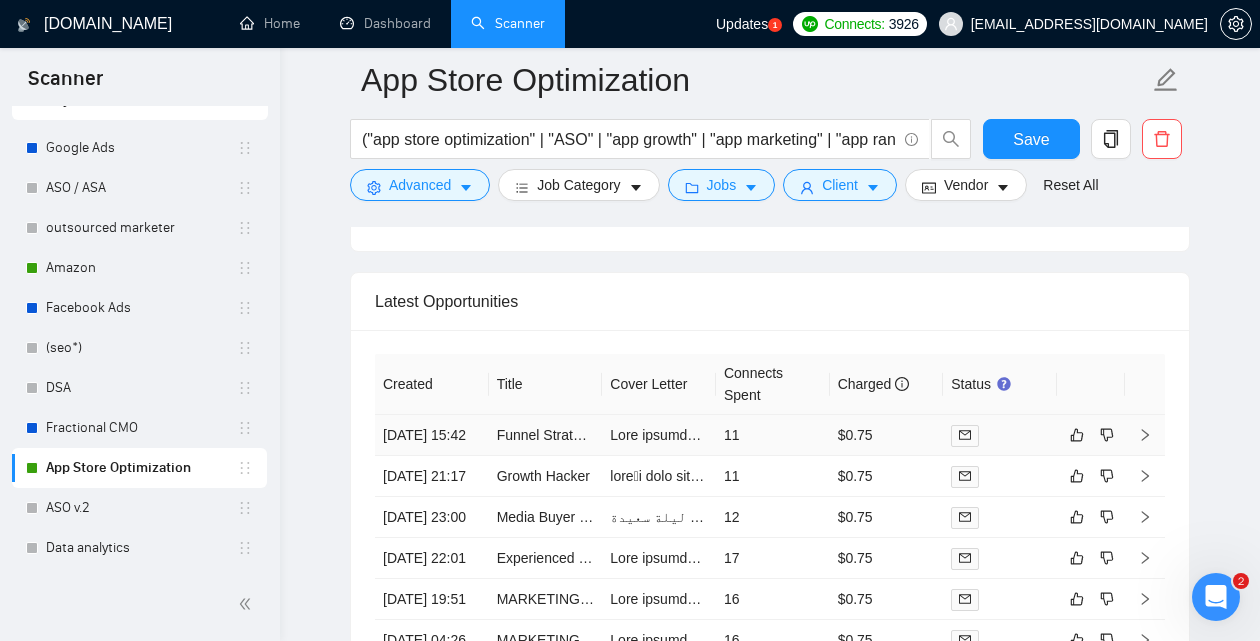 click at bounding box center (659, 435) 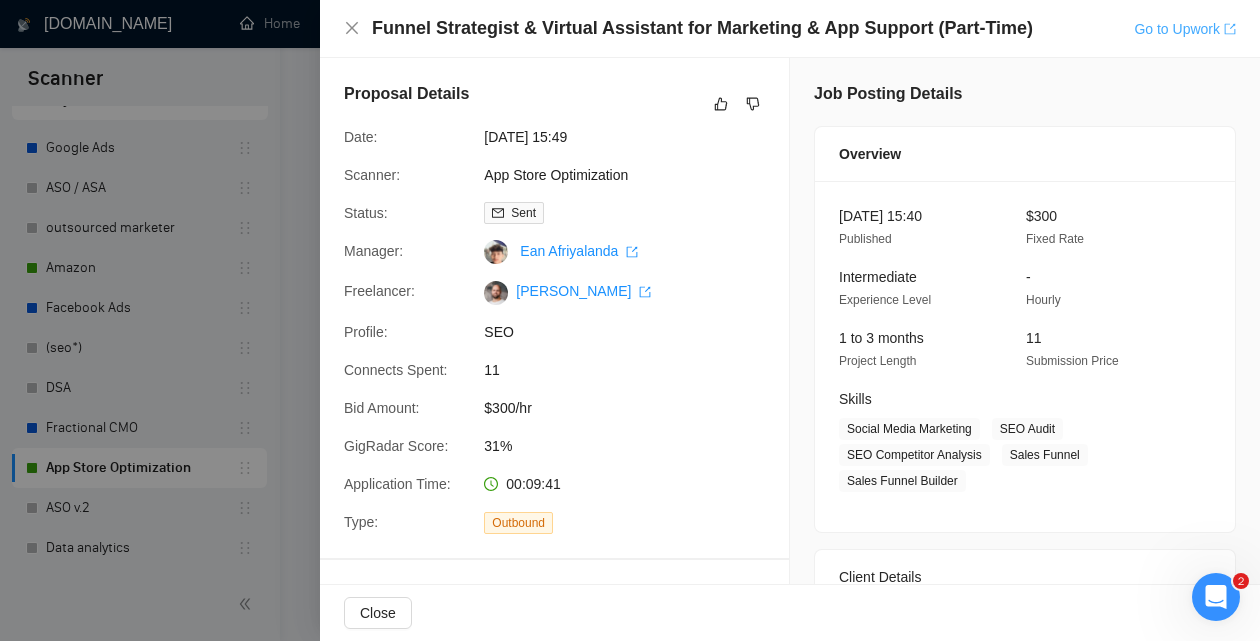 click on "Go to Upwork" at bounding box center [1185, 29] 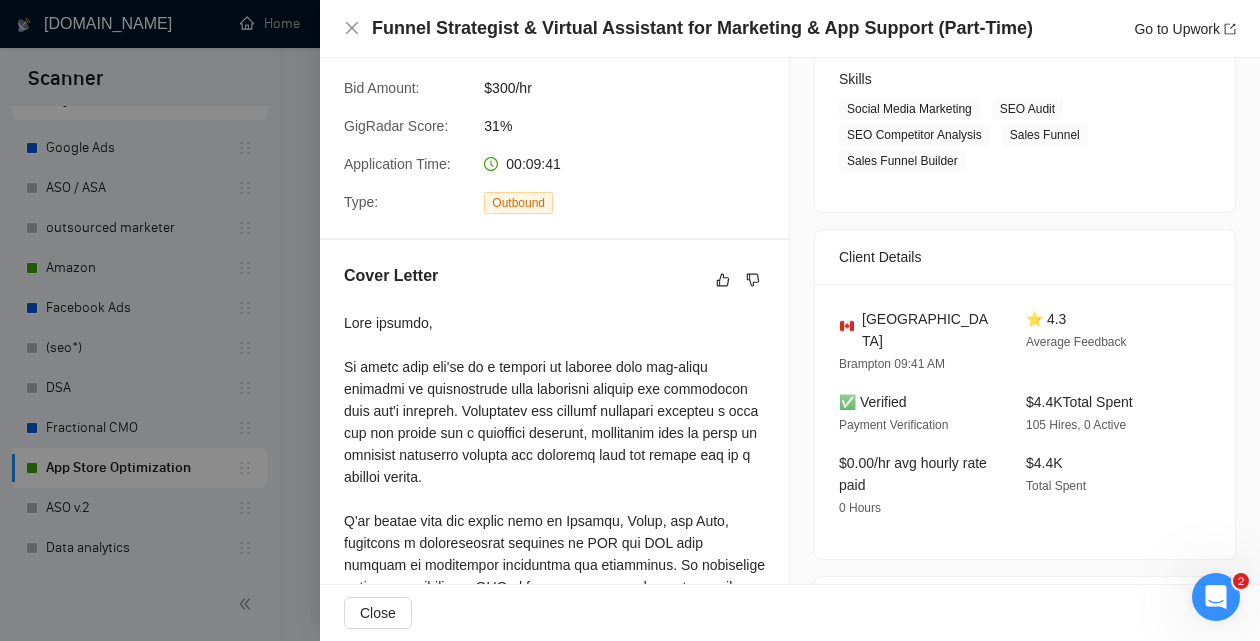 scroll, scrollTop: 318, scrollLeft: 0, axis: vertical 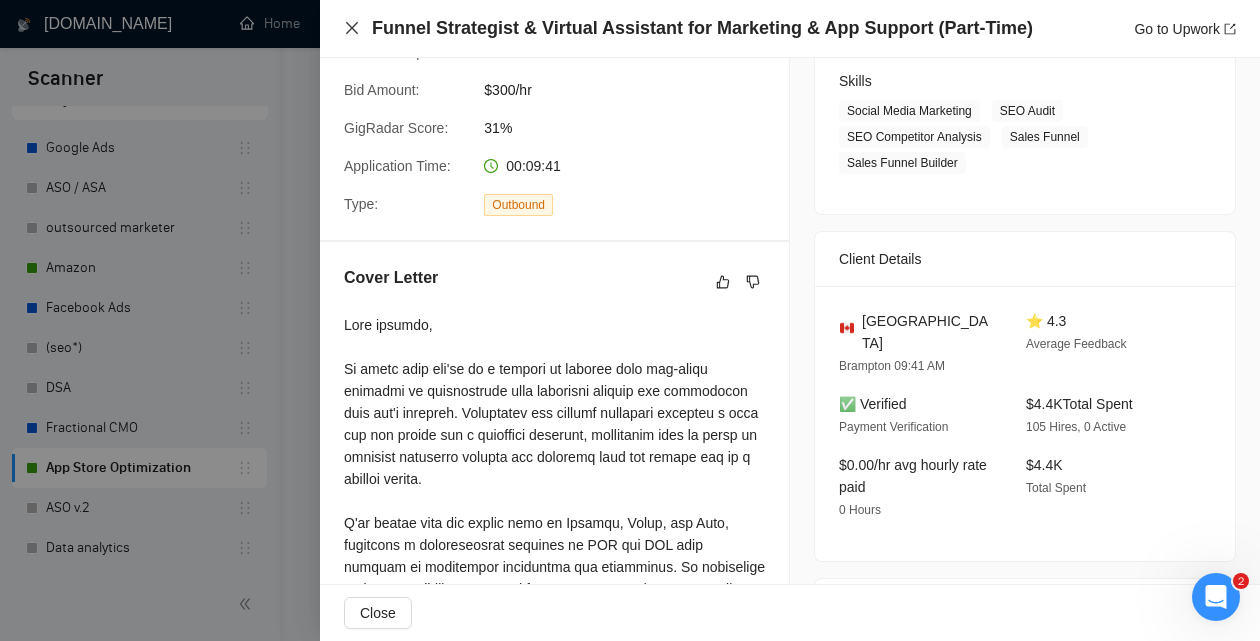 click 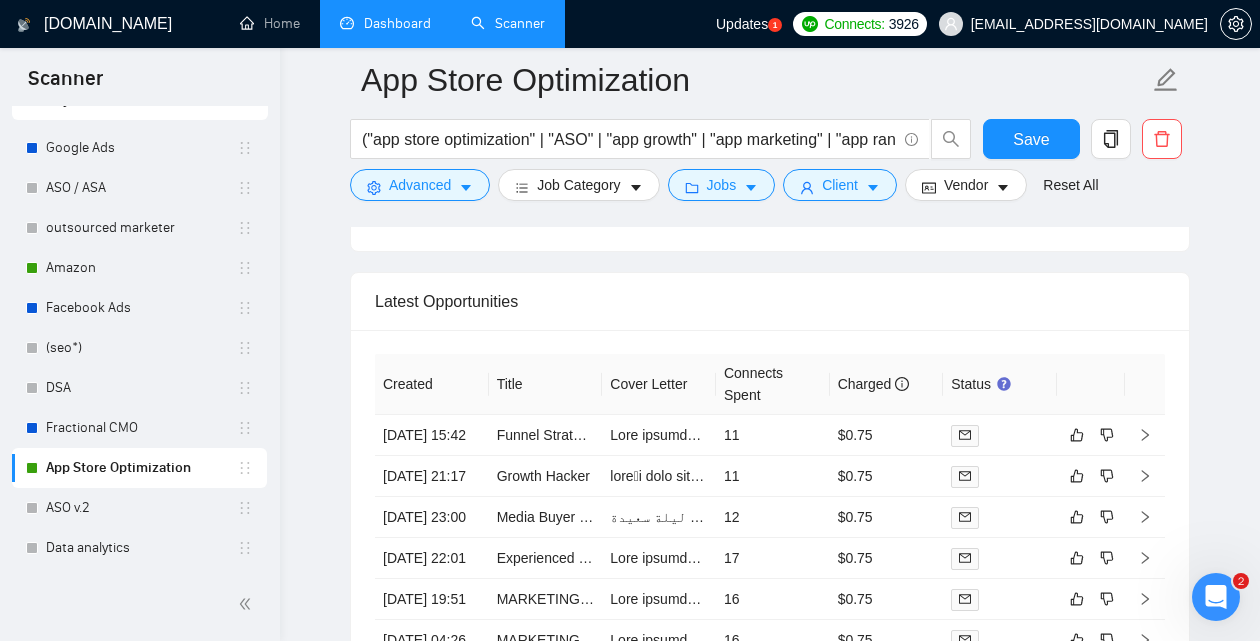 click on "Dashboard" at bounding box center [385, 23] 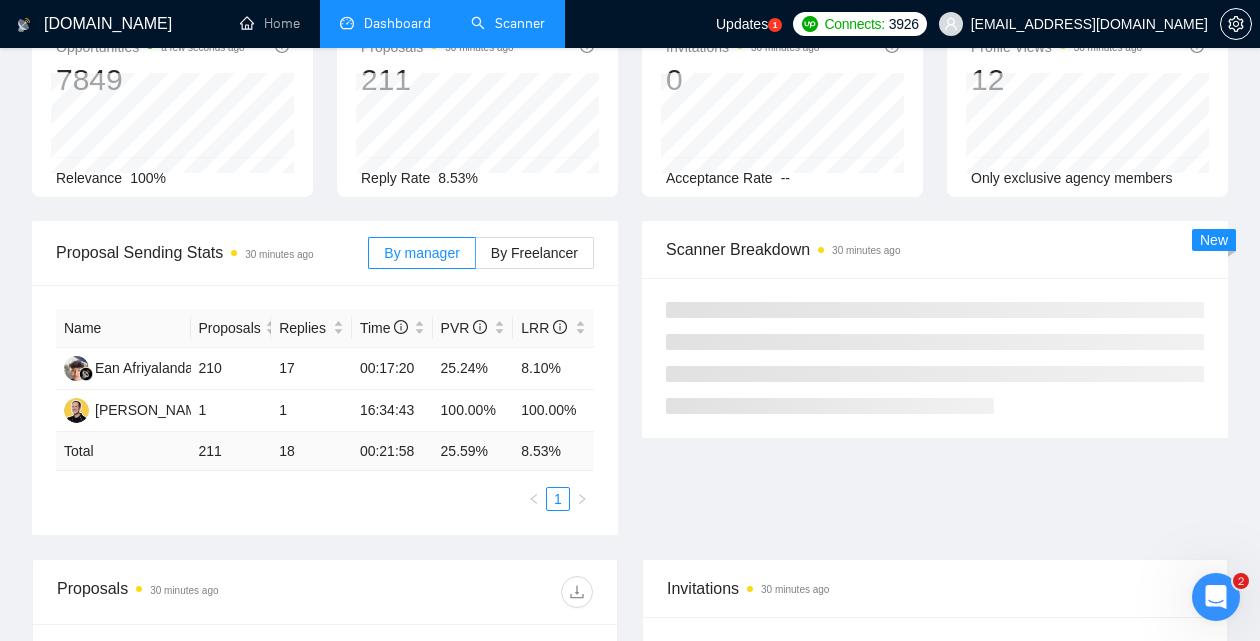 scroll, scrollTop: 175, scrollLeft: 0, axis: vertical 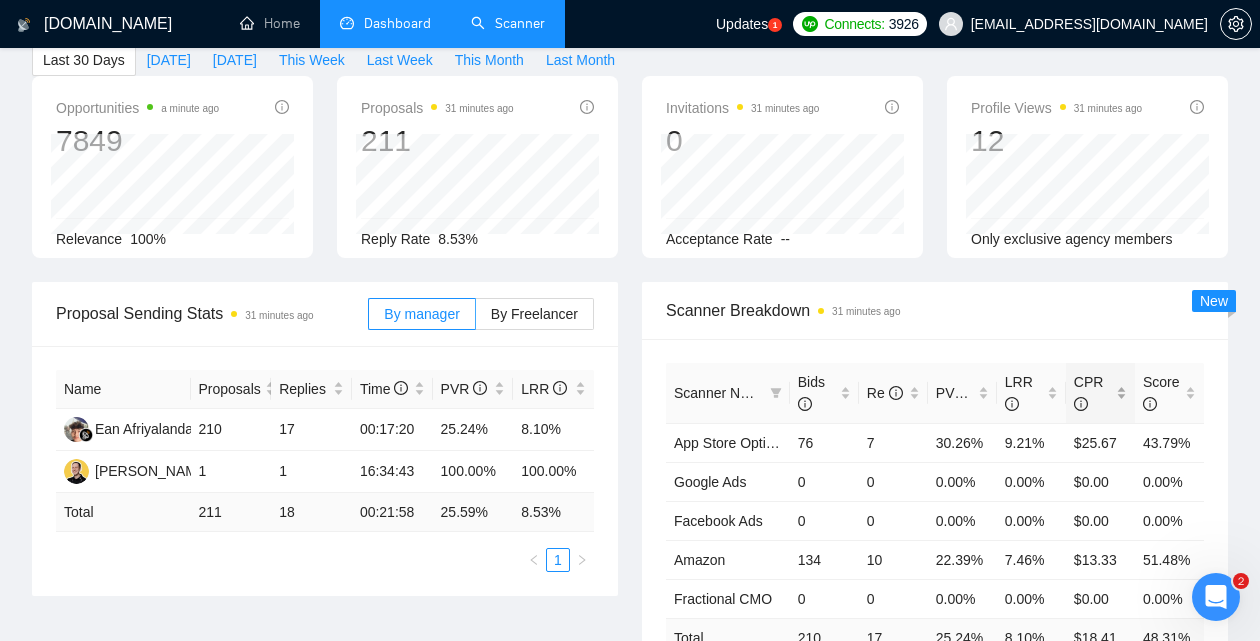 click on "CPR" at bounding box center (1100, 393) 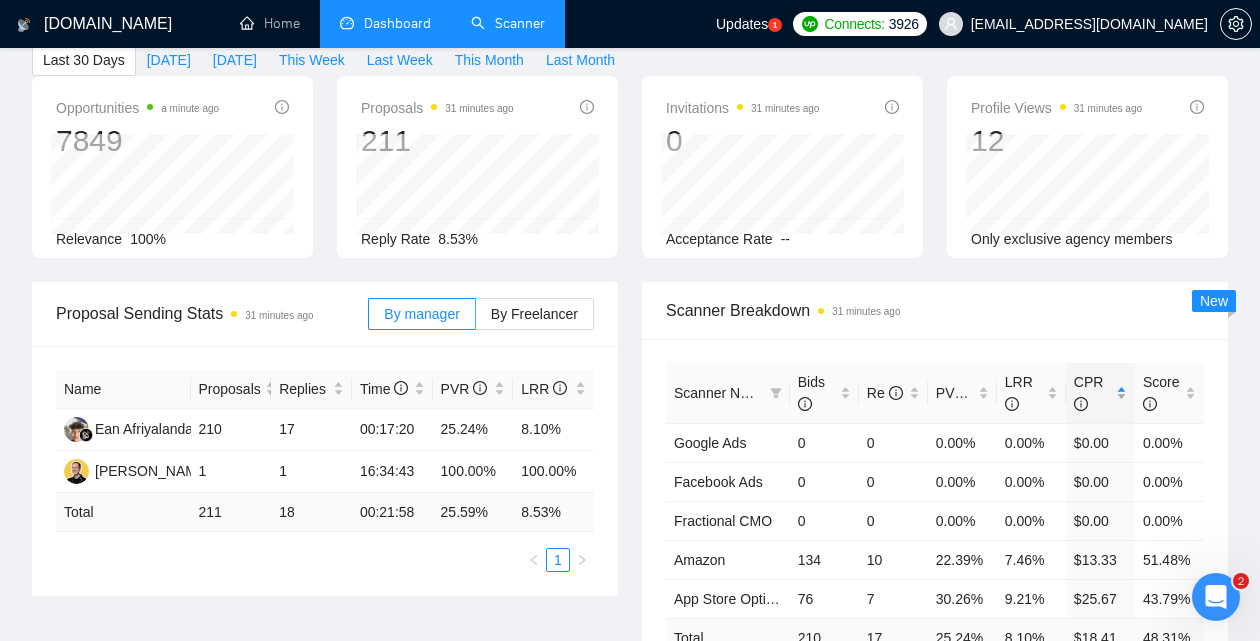 click on "CPR" at bounding box center (1100, 393) 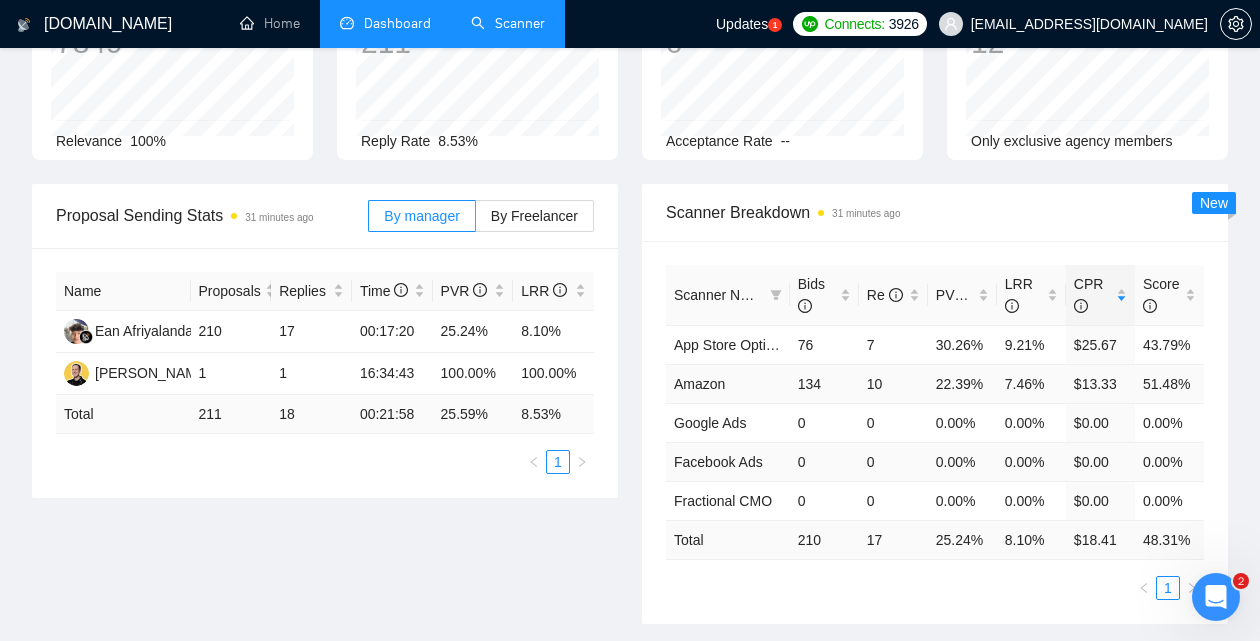 scroll, scrollTop: 198, scrollLeft: 0, axis: vertical 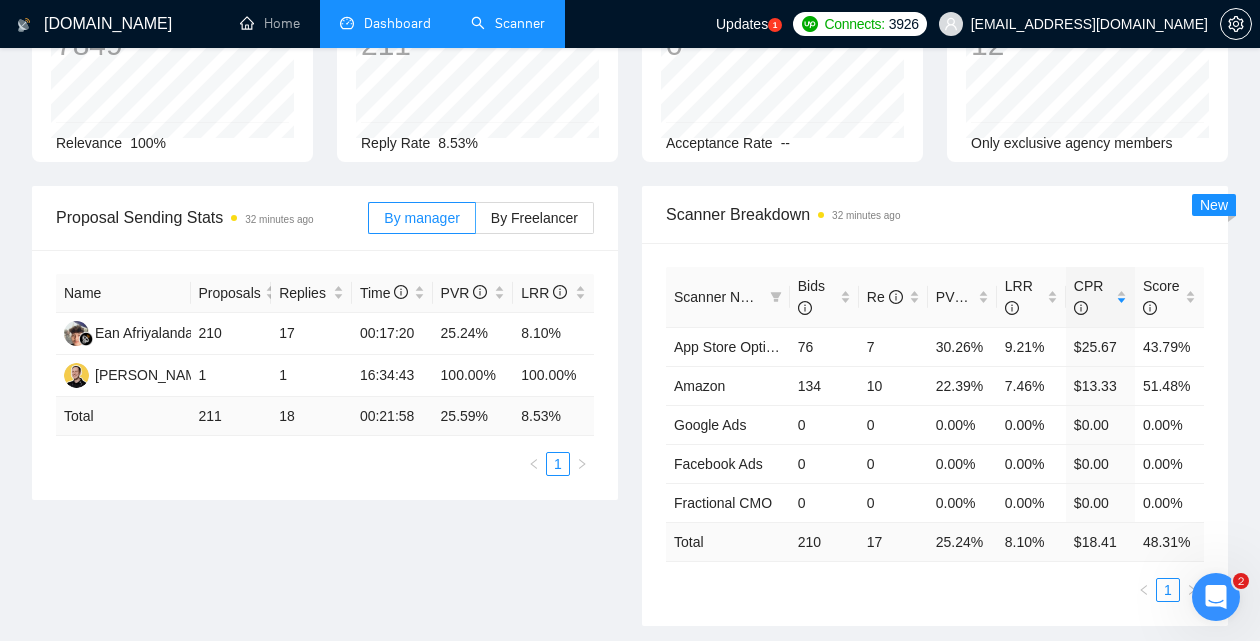 click on "Scanner" at bounding box center (508, 23) 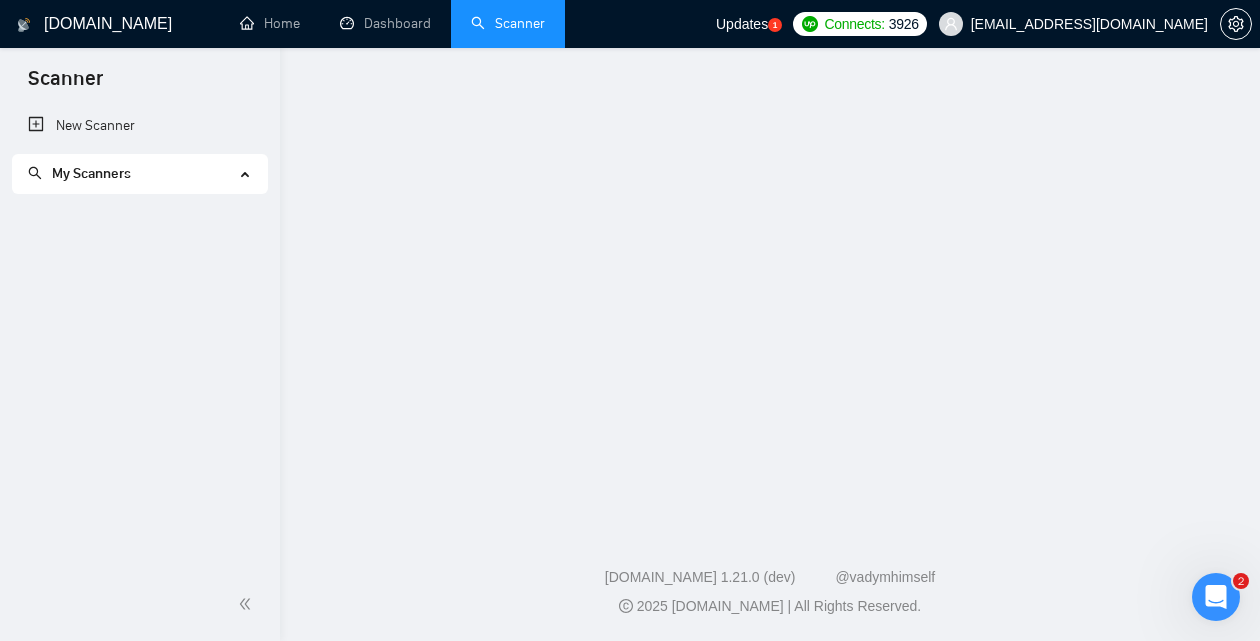 scroll, scrollTop: 0, scrollLeft: 0, axis: both 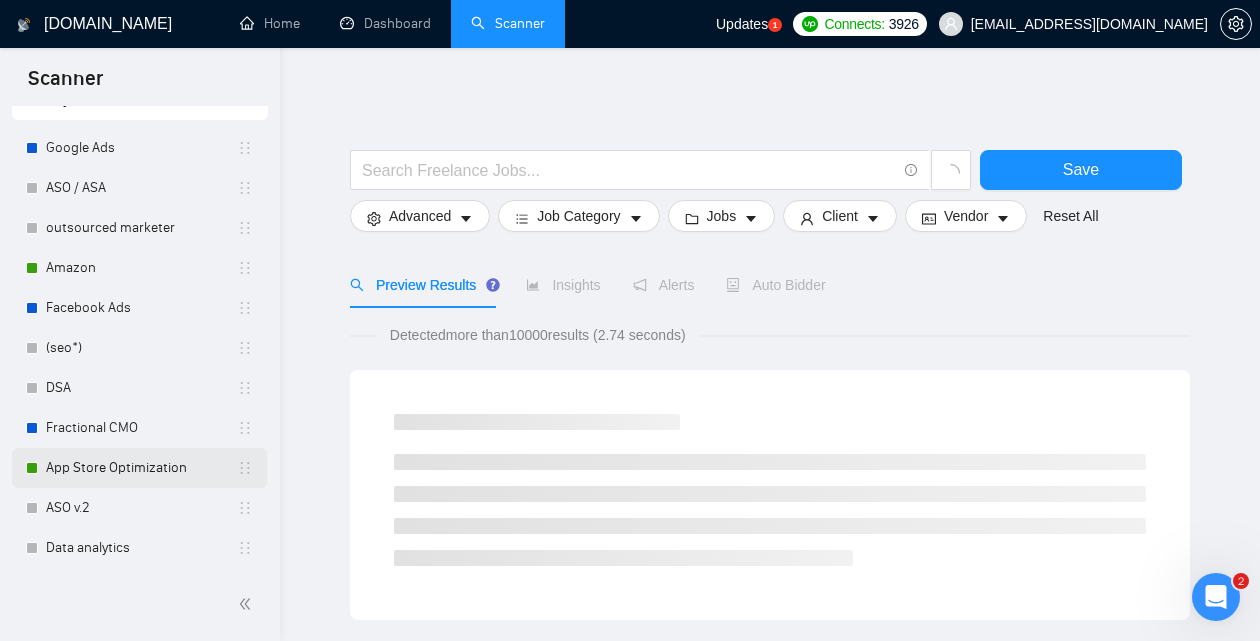 click on "App Store Optimization" at bounding box center (141, 468) 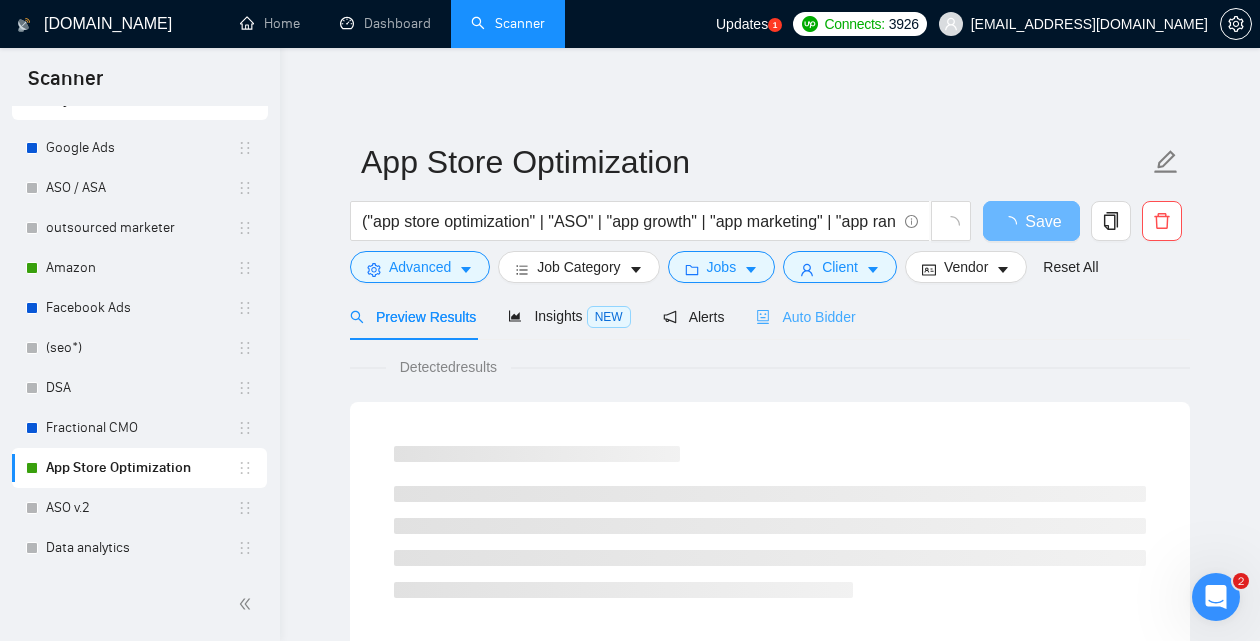 click on "Auto Bidder" at bounding box center [805, 316] 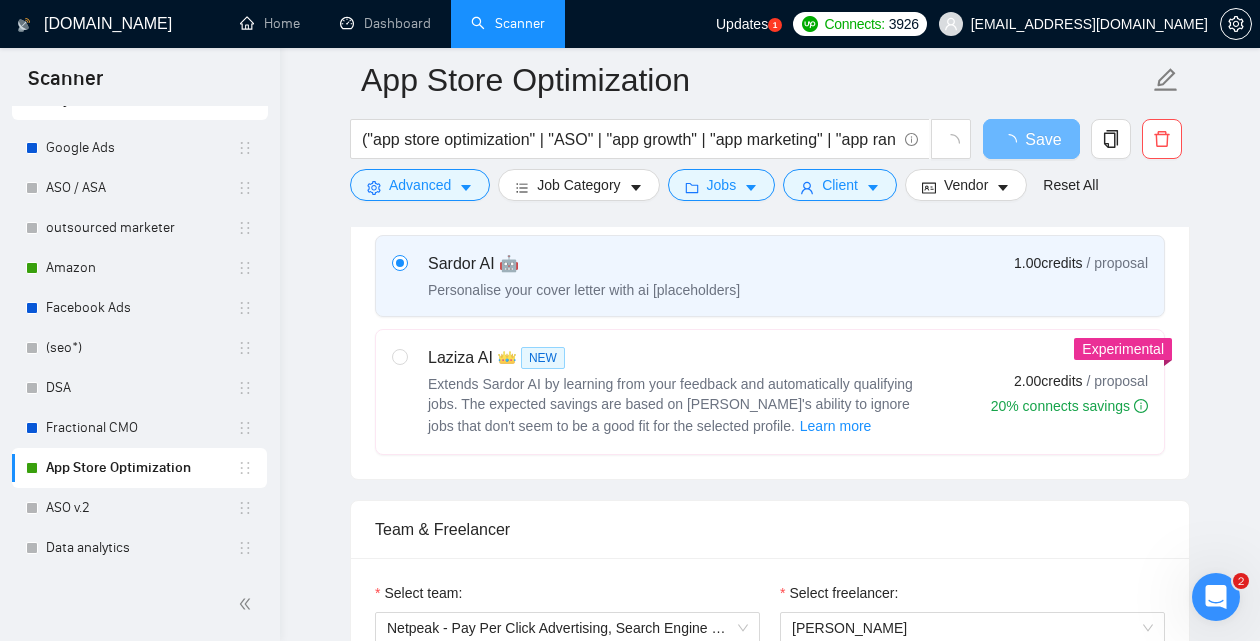 type 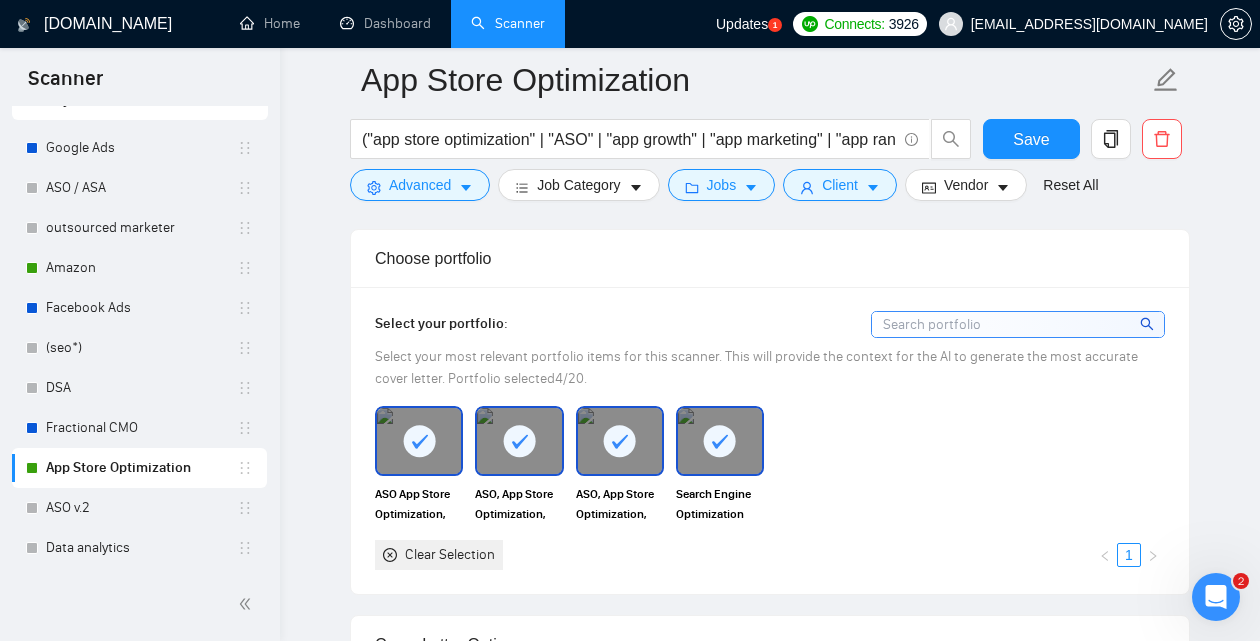 scroll, scrollTop: 1299, scrollLeft: 0, axis: vertical 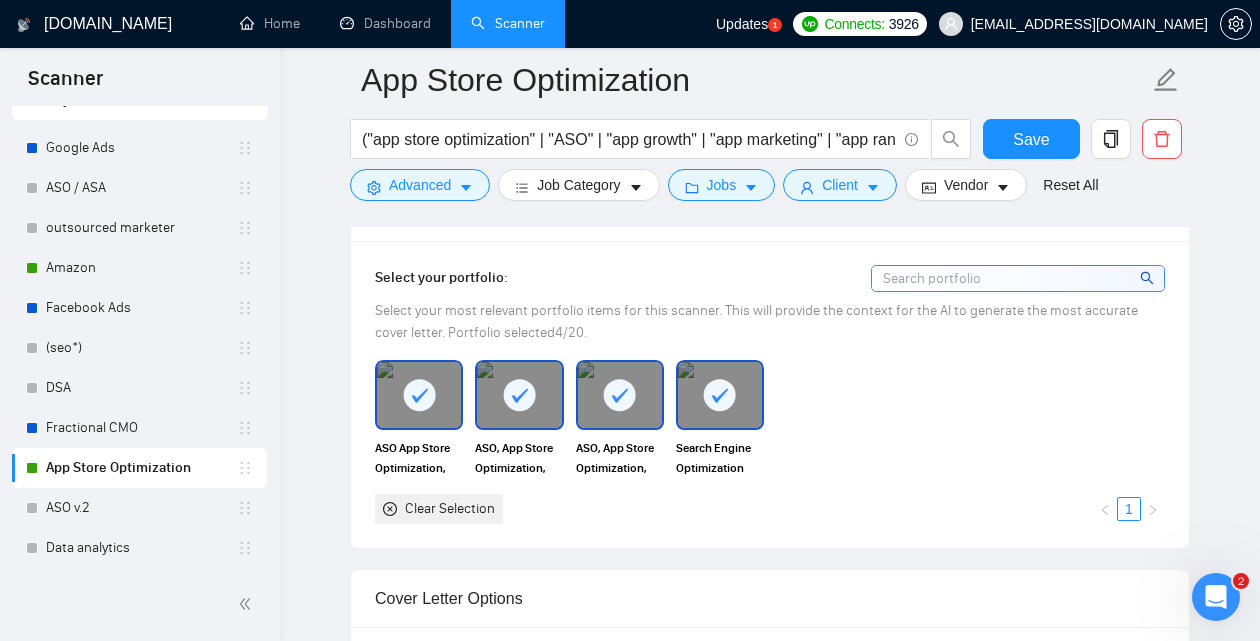 click on "Select your most relevant portfolio items for this scanner. This will provide the context for the AI to generate the most accurate cover letter. Portfolio selected  4 /20." at bounding box center (770, 322) 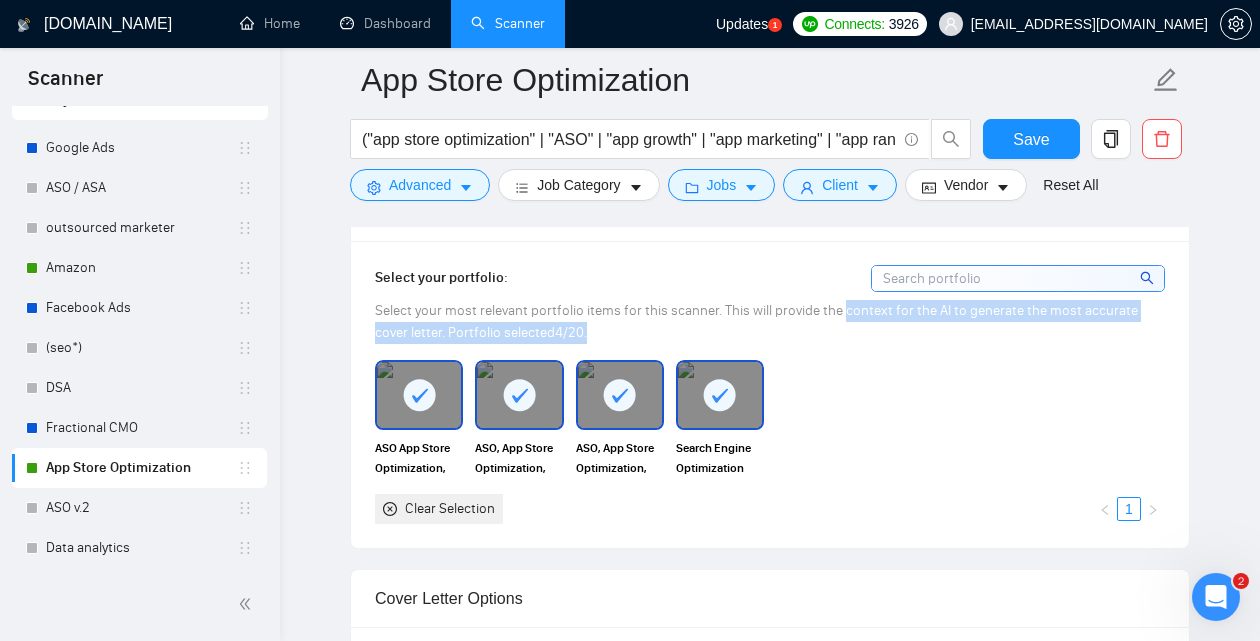 drag, startPoint x: 839, startPoint y: 314, endPoint x: 959, endPoint y: 331, distance: 121.19818 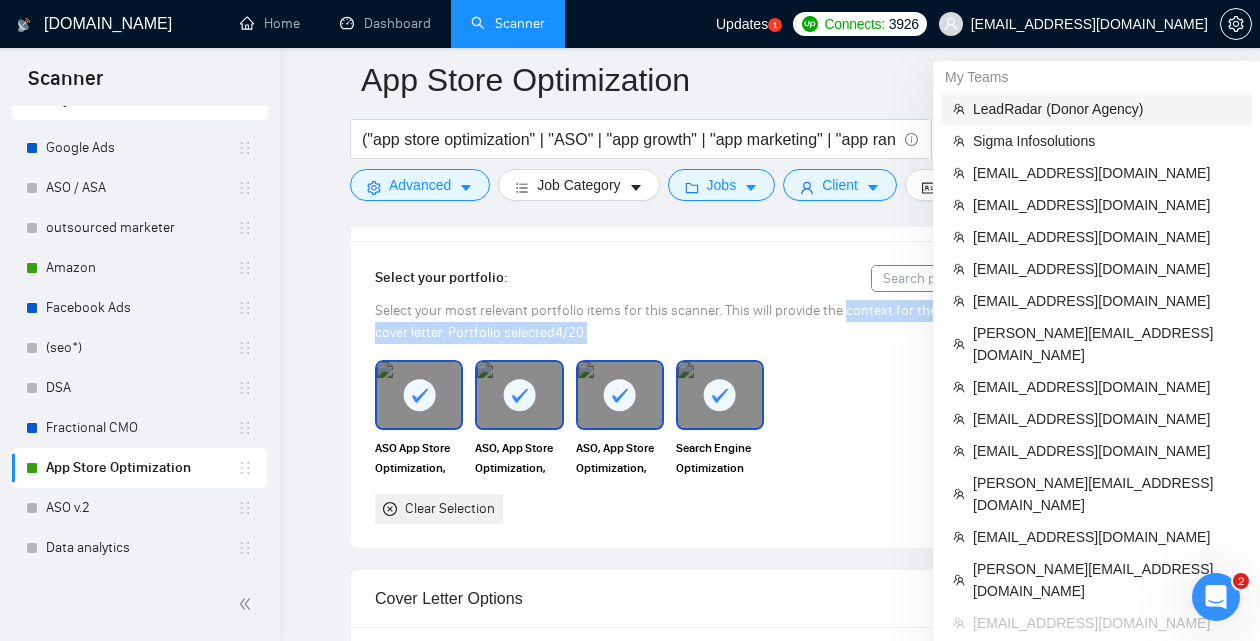click on "LeadRadar (Donor Agency)" at bounding box center [1106, 109] 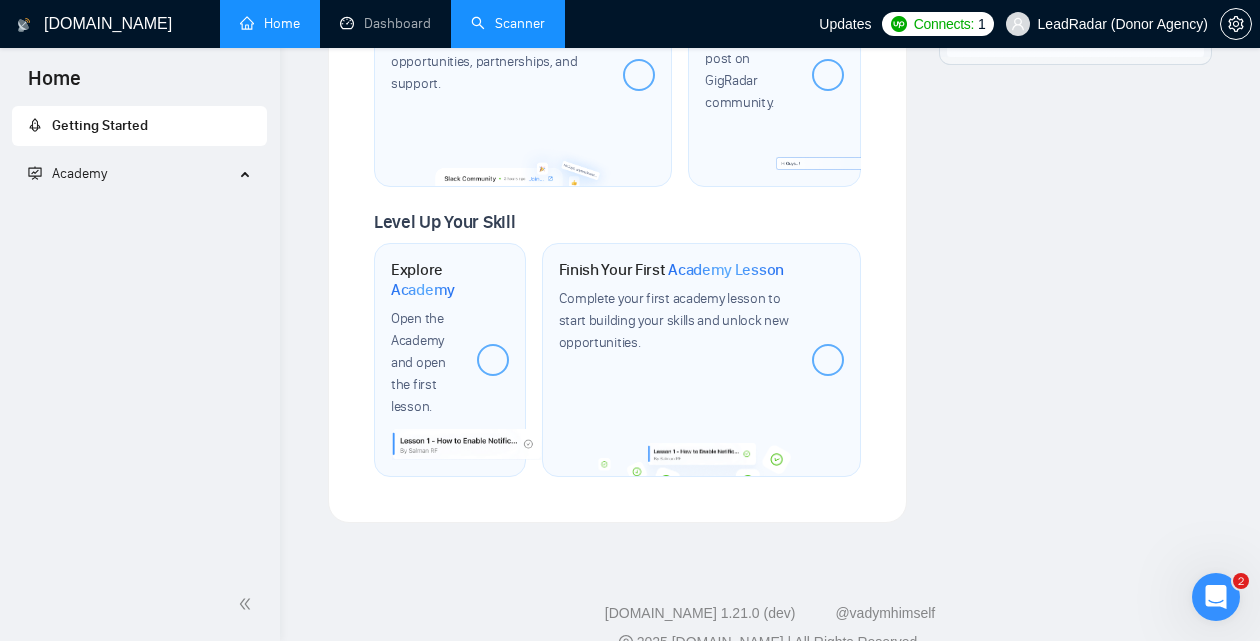 scroll, scrollTop: 1342, scrollLeft: 0, axis: vertical 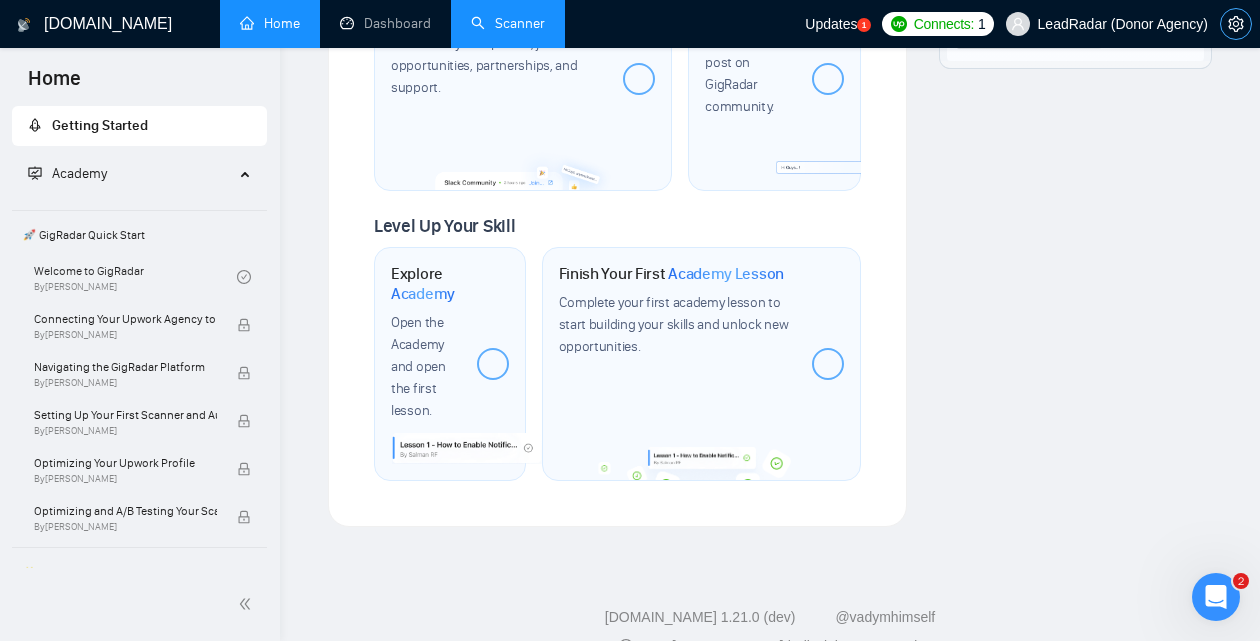 click 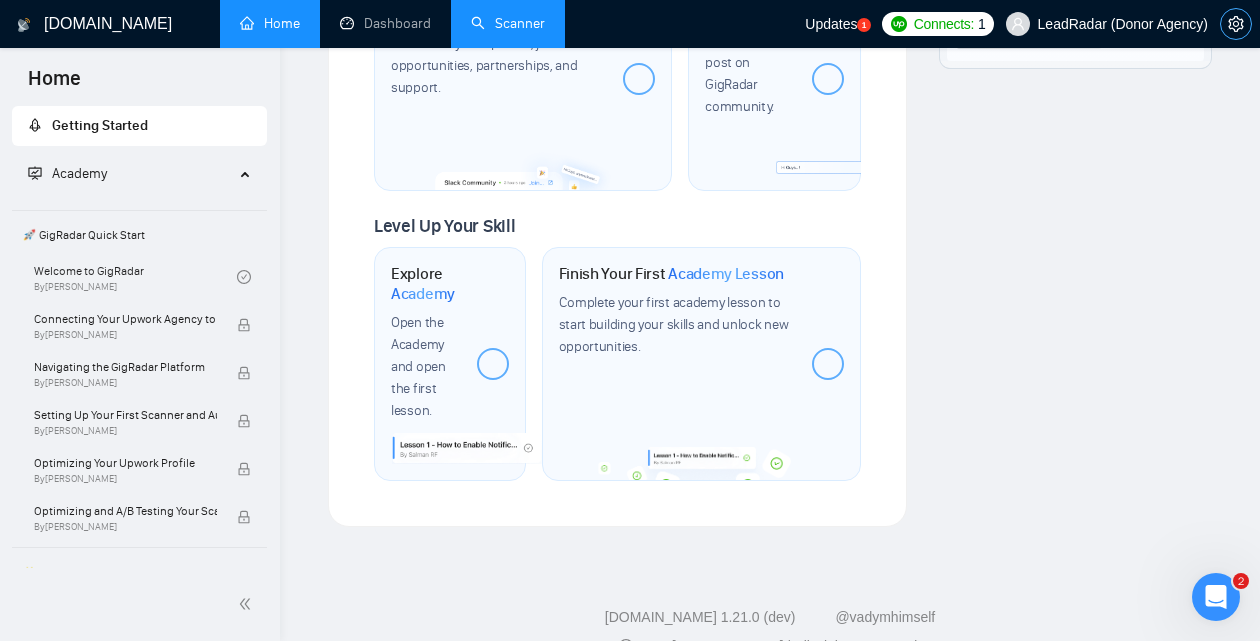 scroll, scrollTop: 0, scrollLeft: 0, axis: both 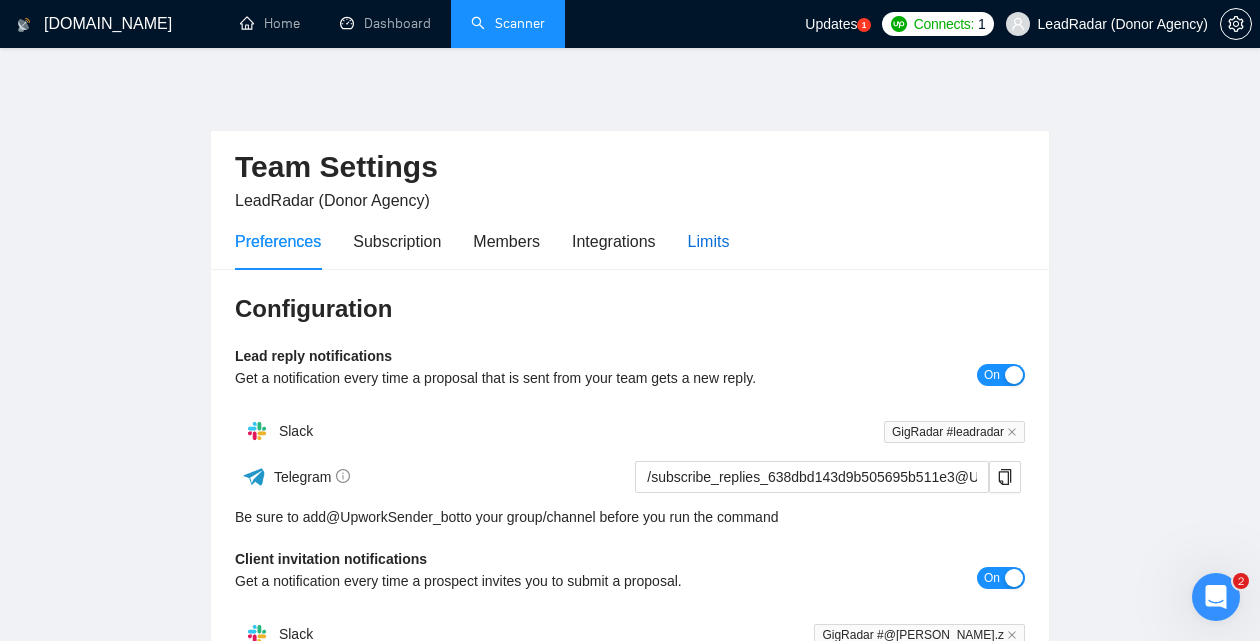 click on "Limits" at bounding box center [709, 241] 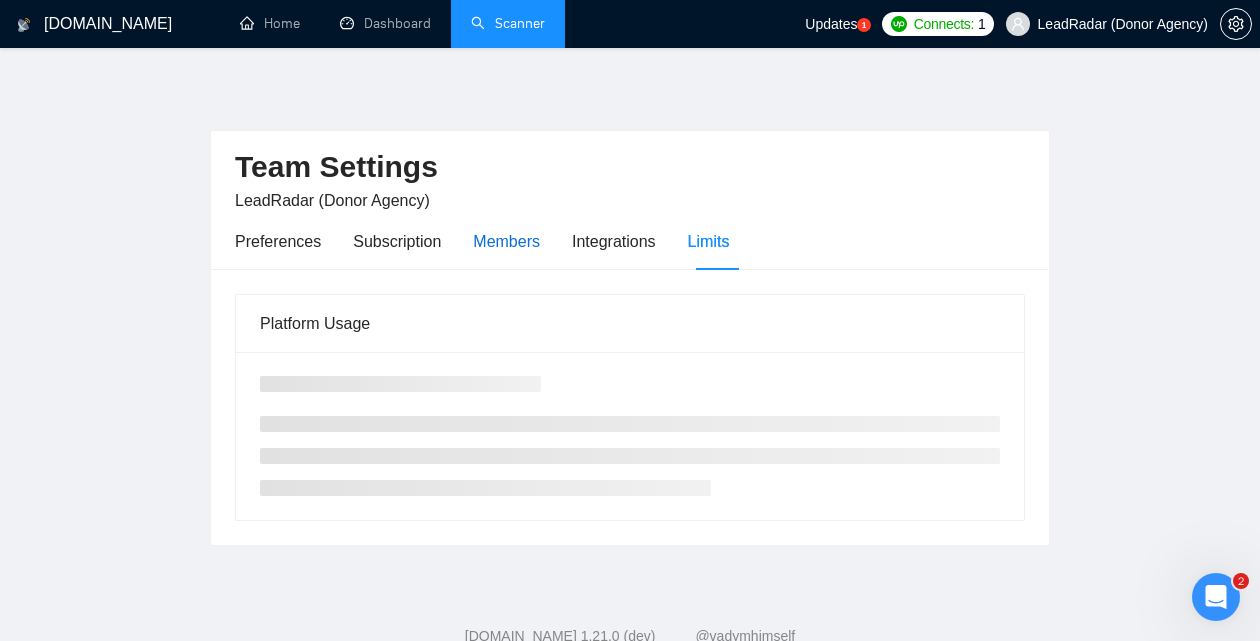 click on "Members" at bounding box center [506, 241] 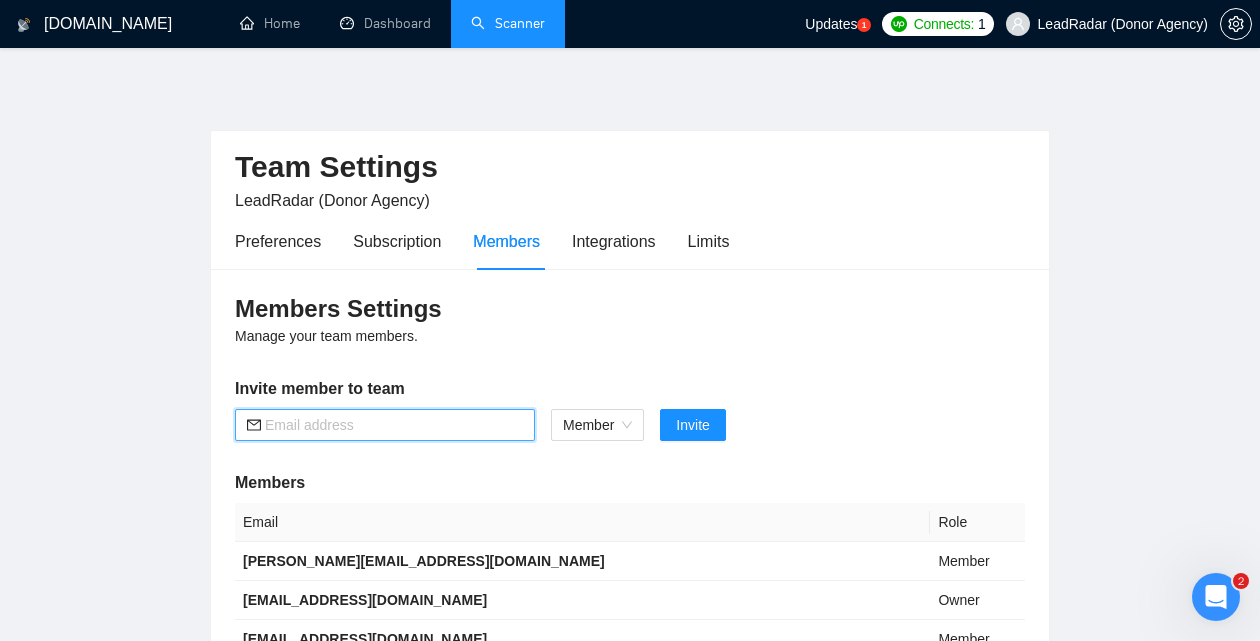 click at bounding box center (394, 425) 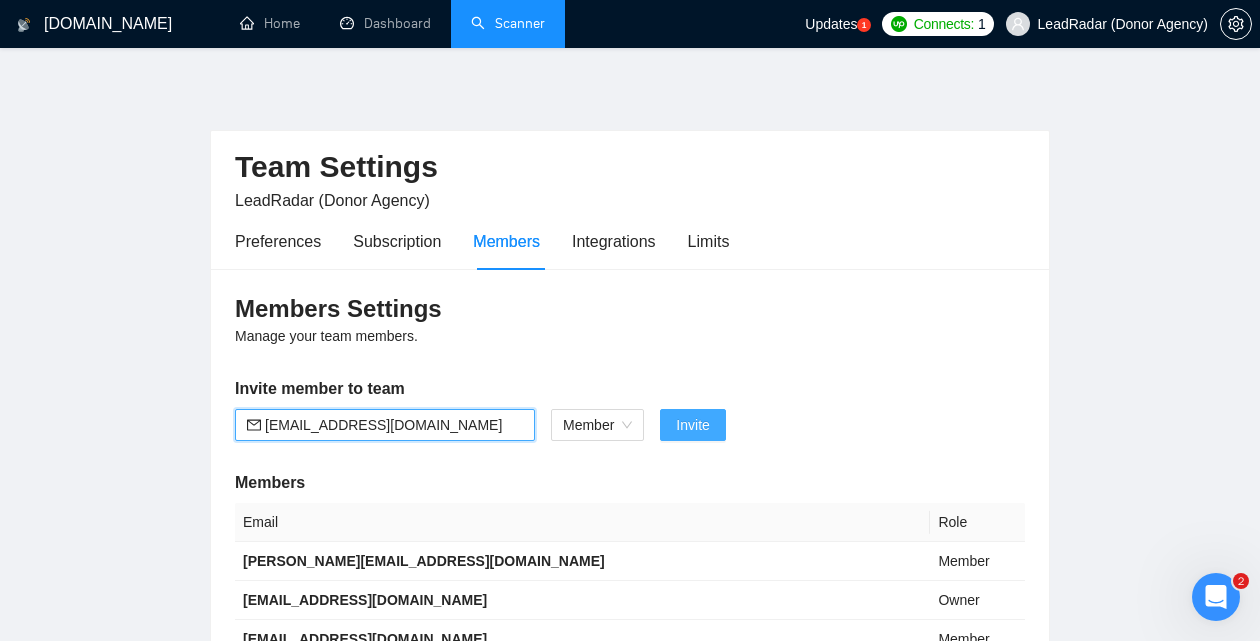 type on "sofiia.f@gigradar.io" 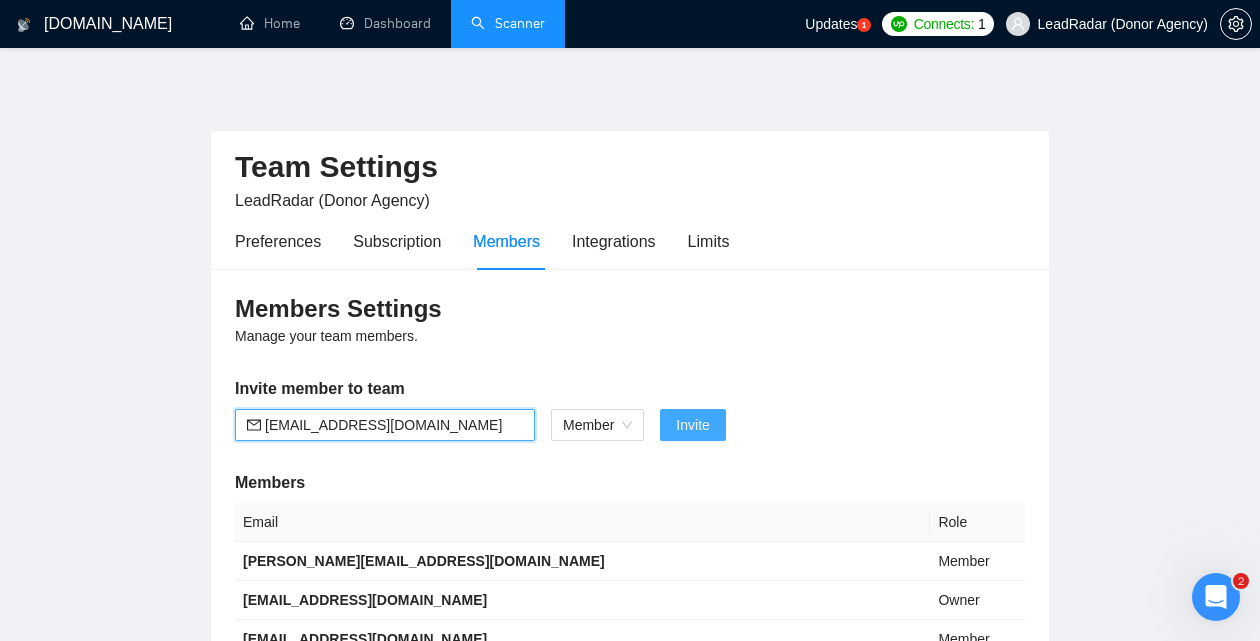 click on "Invite" at bounding box center (692, 425) 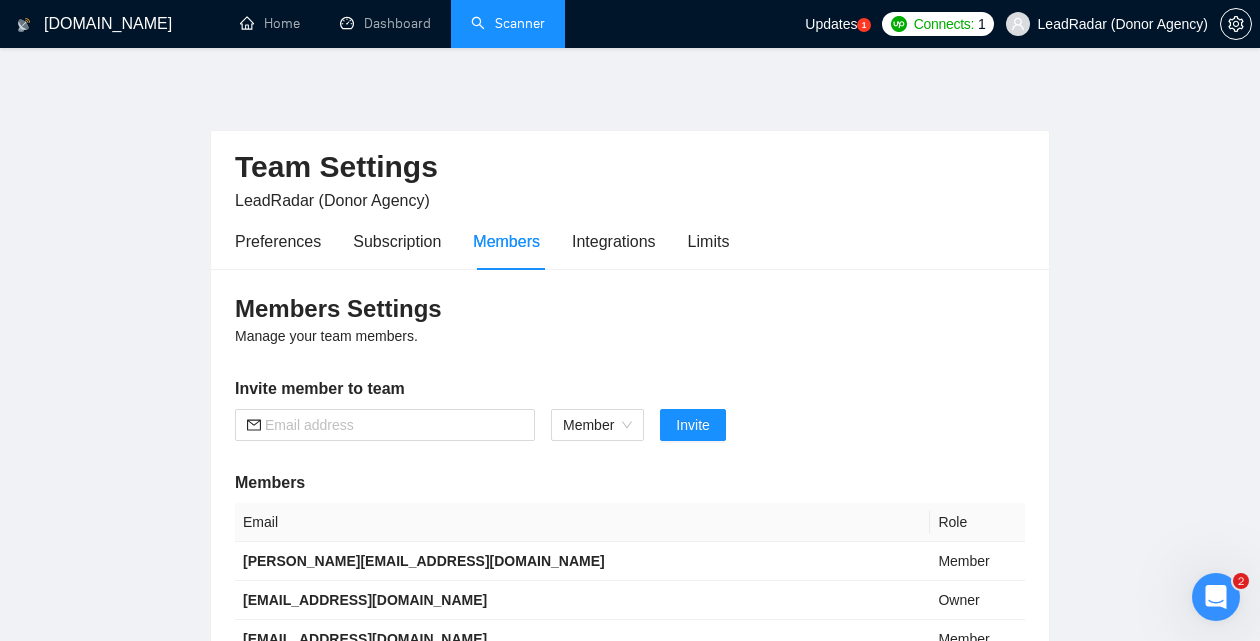 click at bounding box center (1216, 597) 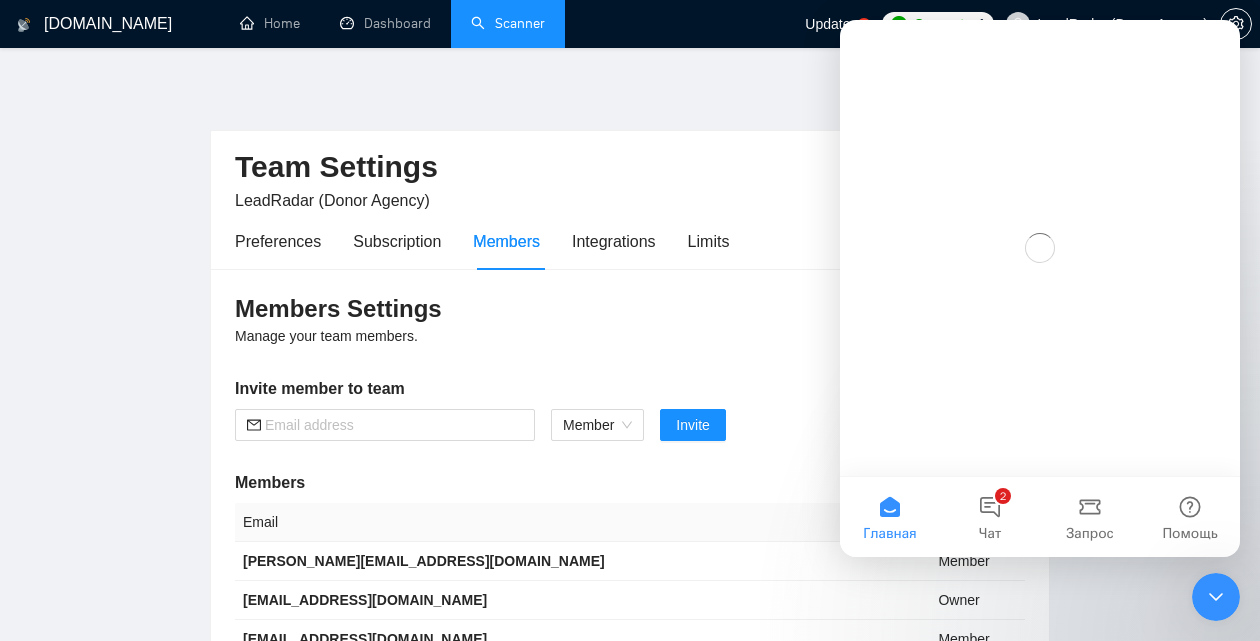 scroll, scrollTop: 0, scrollLeft: 0, axis: both 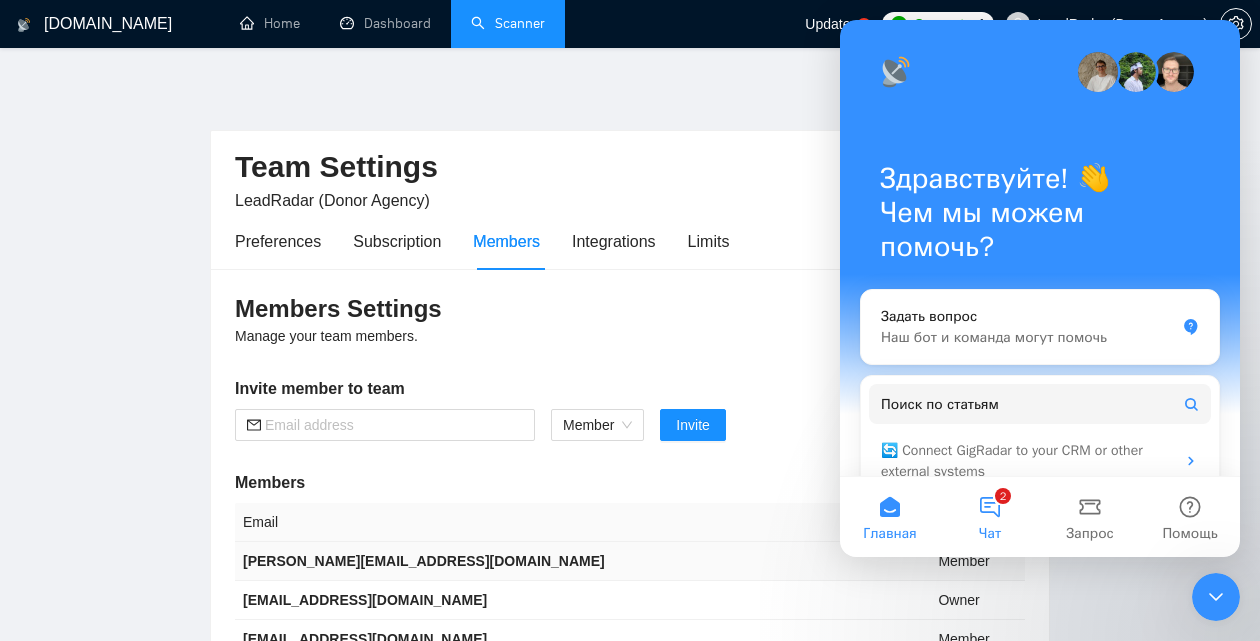 click on "Чат" at bounding box center (990, 534) 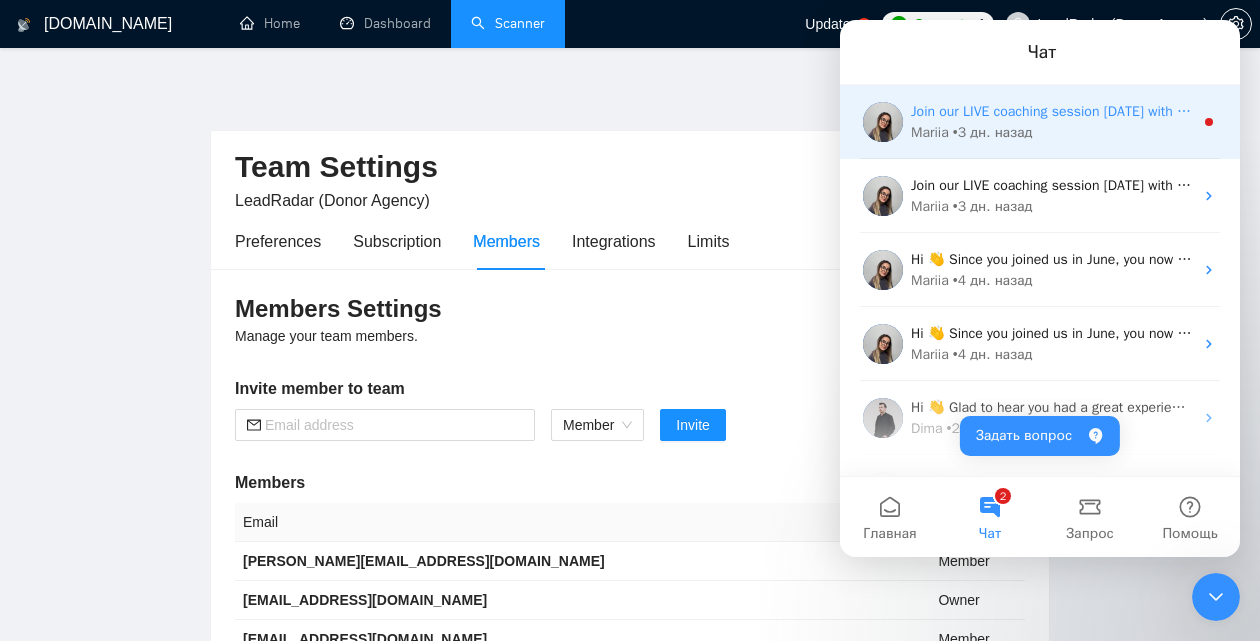 click on "Mariia •  3 дн. назад" at bounding box center (1052, 132) 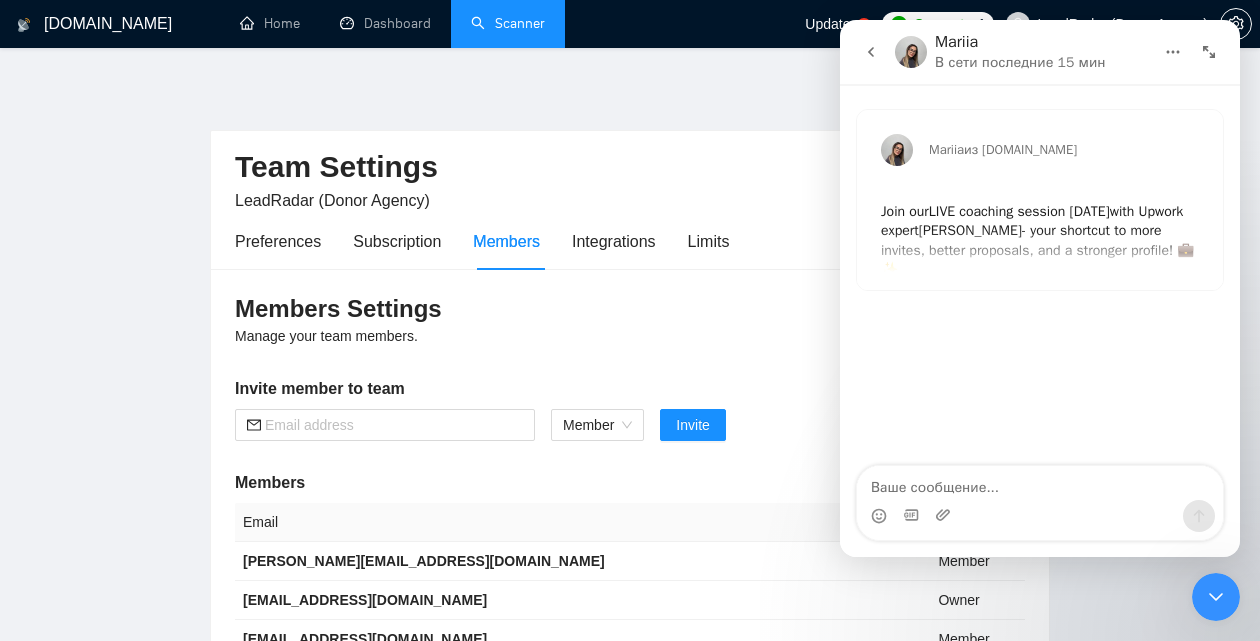 click 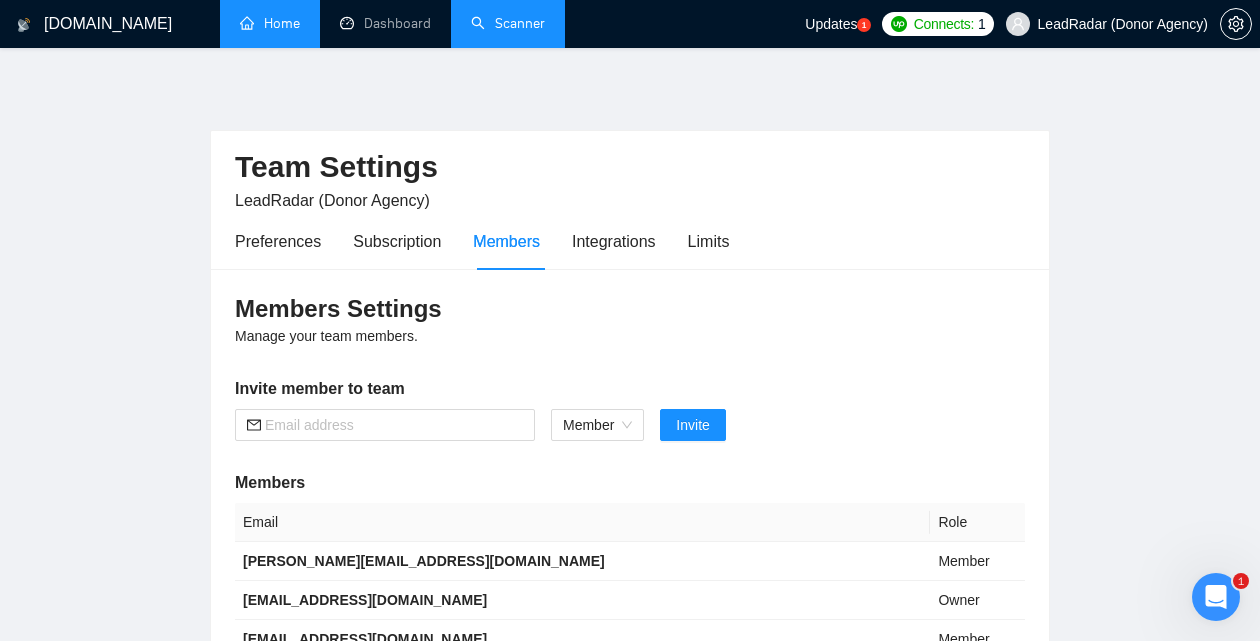 click on "Home" at bounding box center (270, 23) 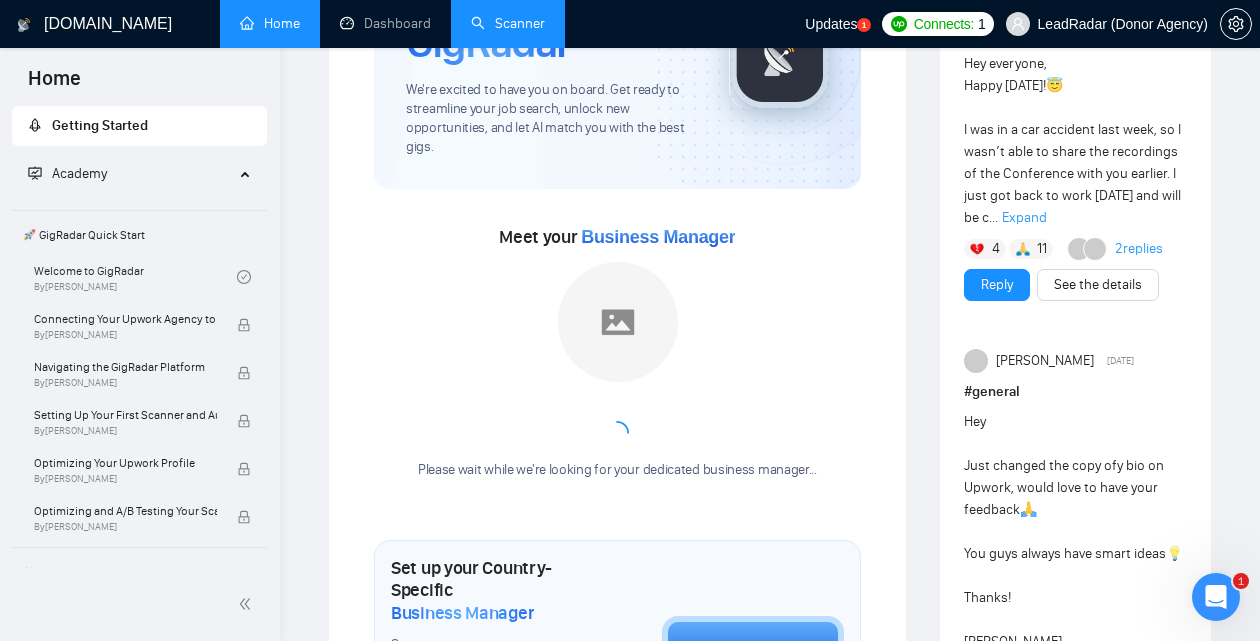 scroll, scrollTop: 195, scrollLeft: 0, axis: vertical 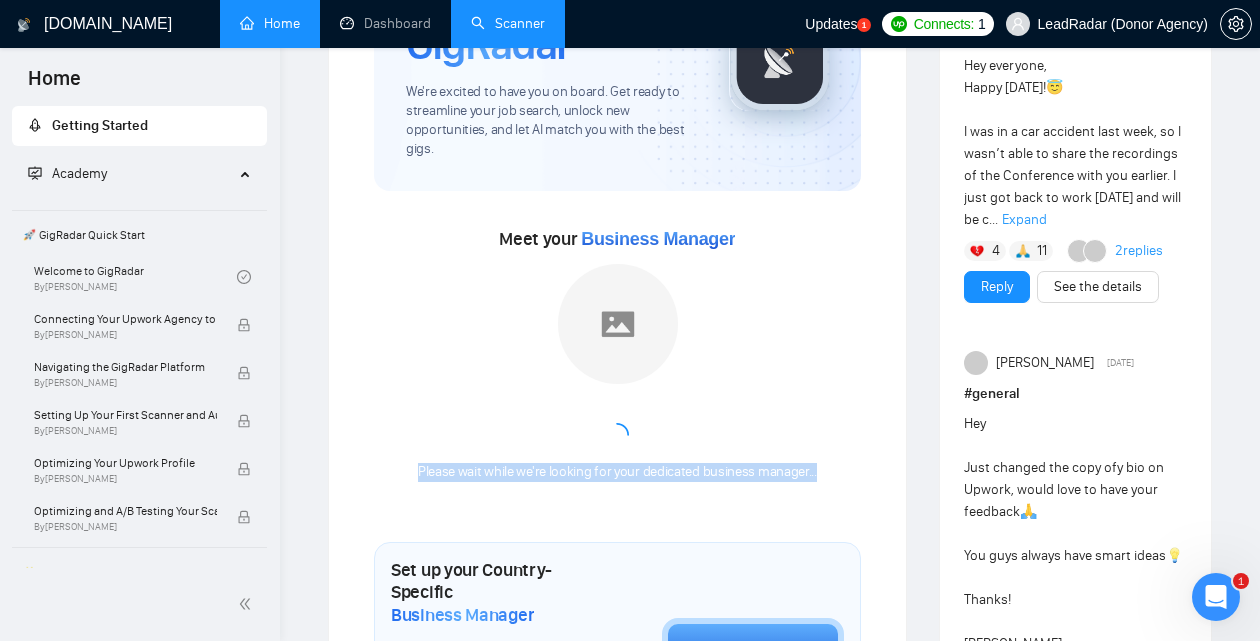 drag, startPoint x: 853, startPoint y: 479, endPoint x: 416, endPoint y: 471, distance: 437.0732 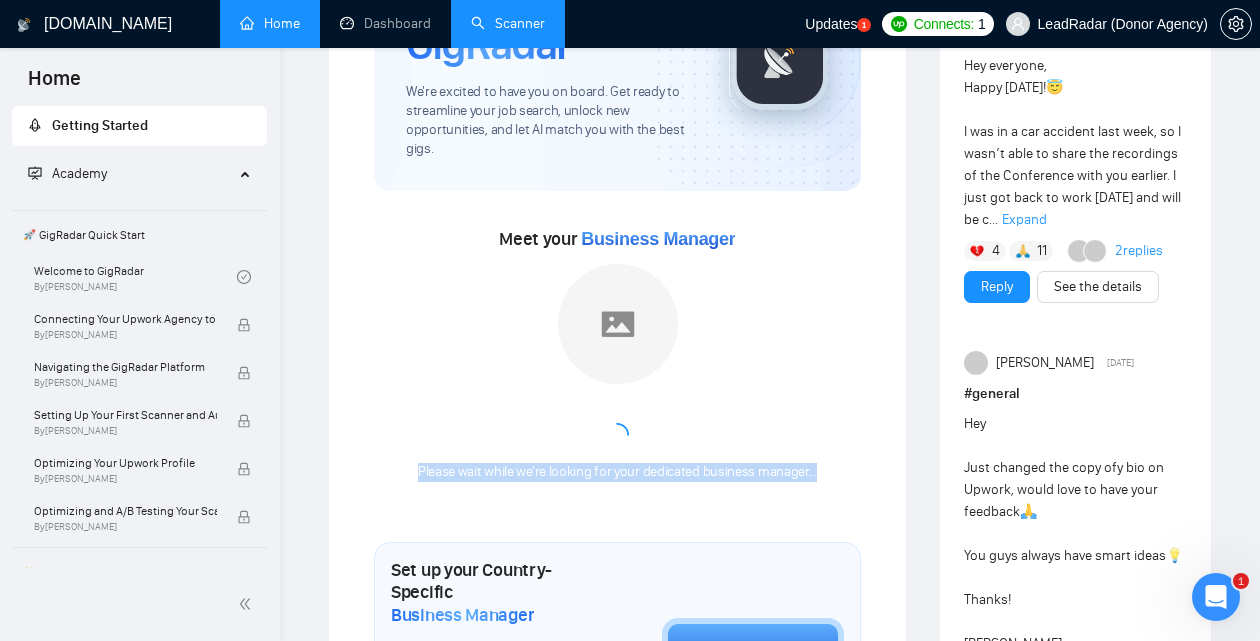 click on "Meet your   Business Manager   Please wait while we're looking for your dedicated business manager..." at bounding box center [617, 362] 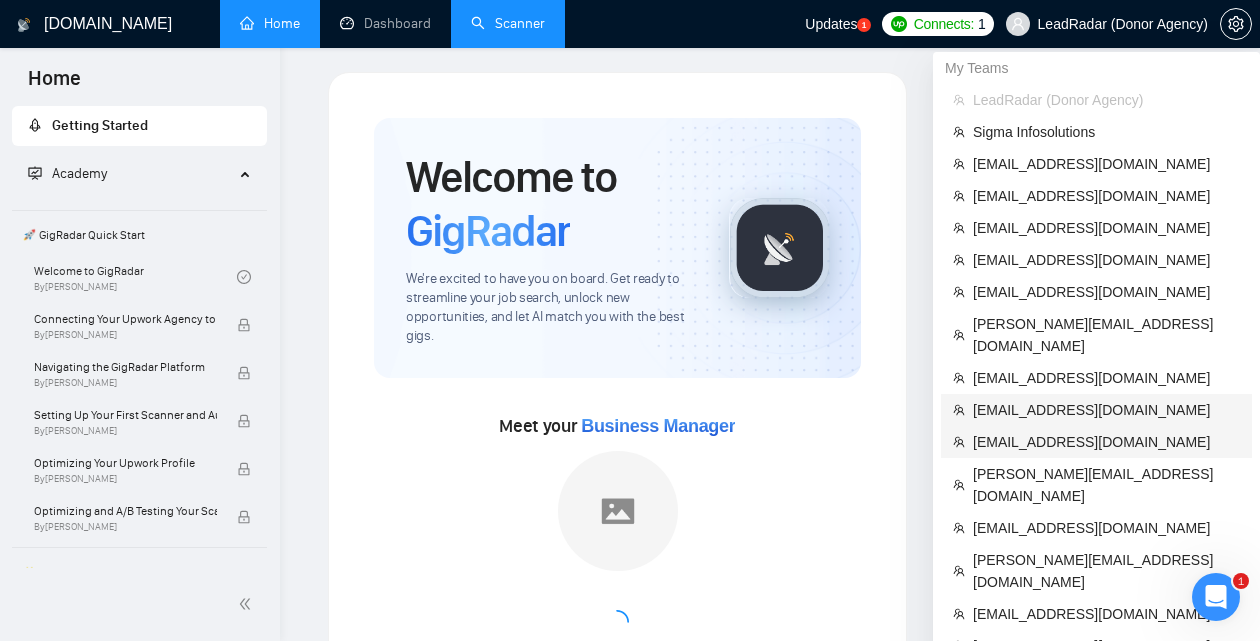 scroll, scrollTop: 0, scrollLeft: 0, axis: both 